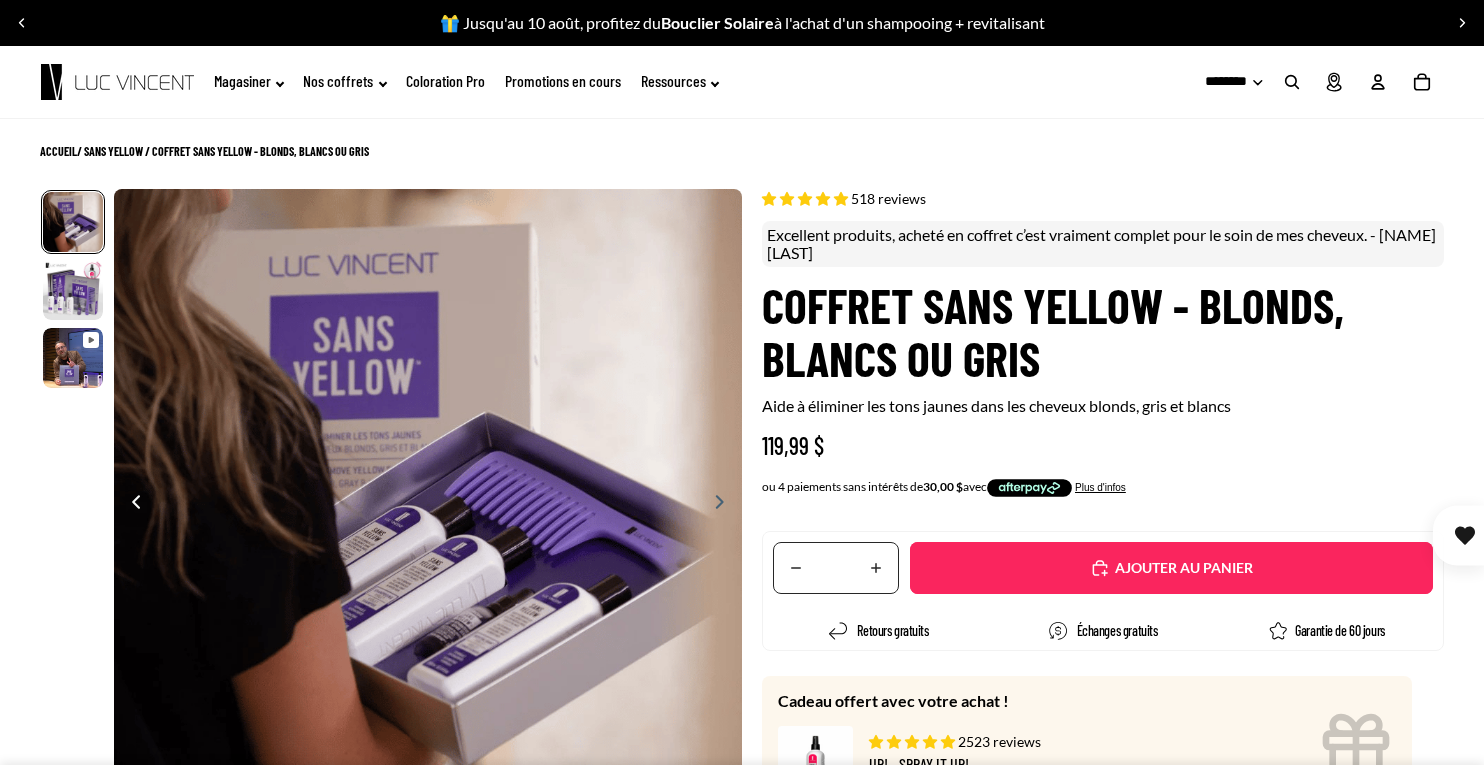 select on "**********" 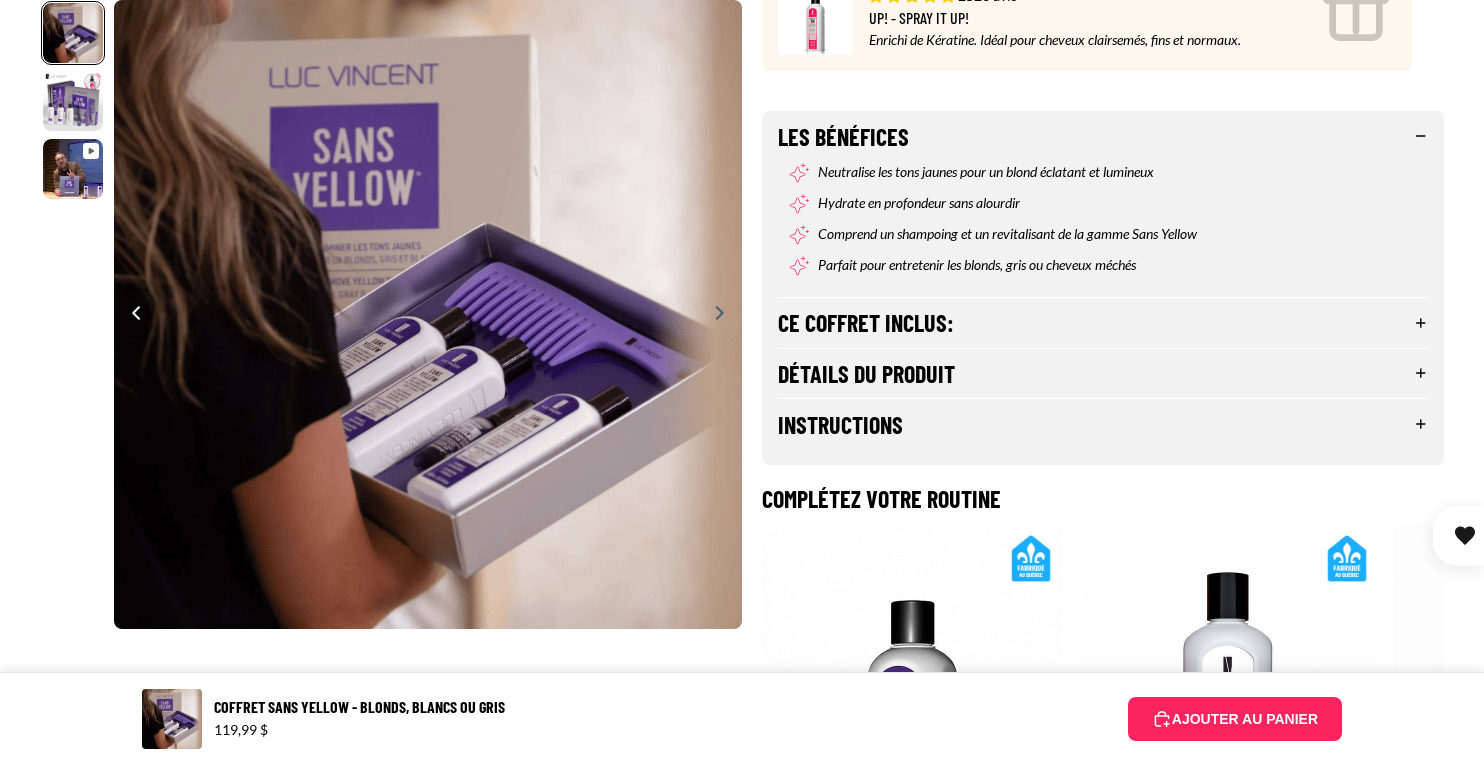 scroll, scrollTop: 792, scrollLeft: 0, axis: vertical 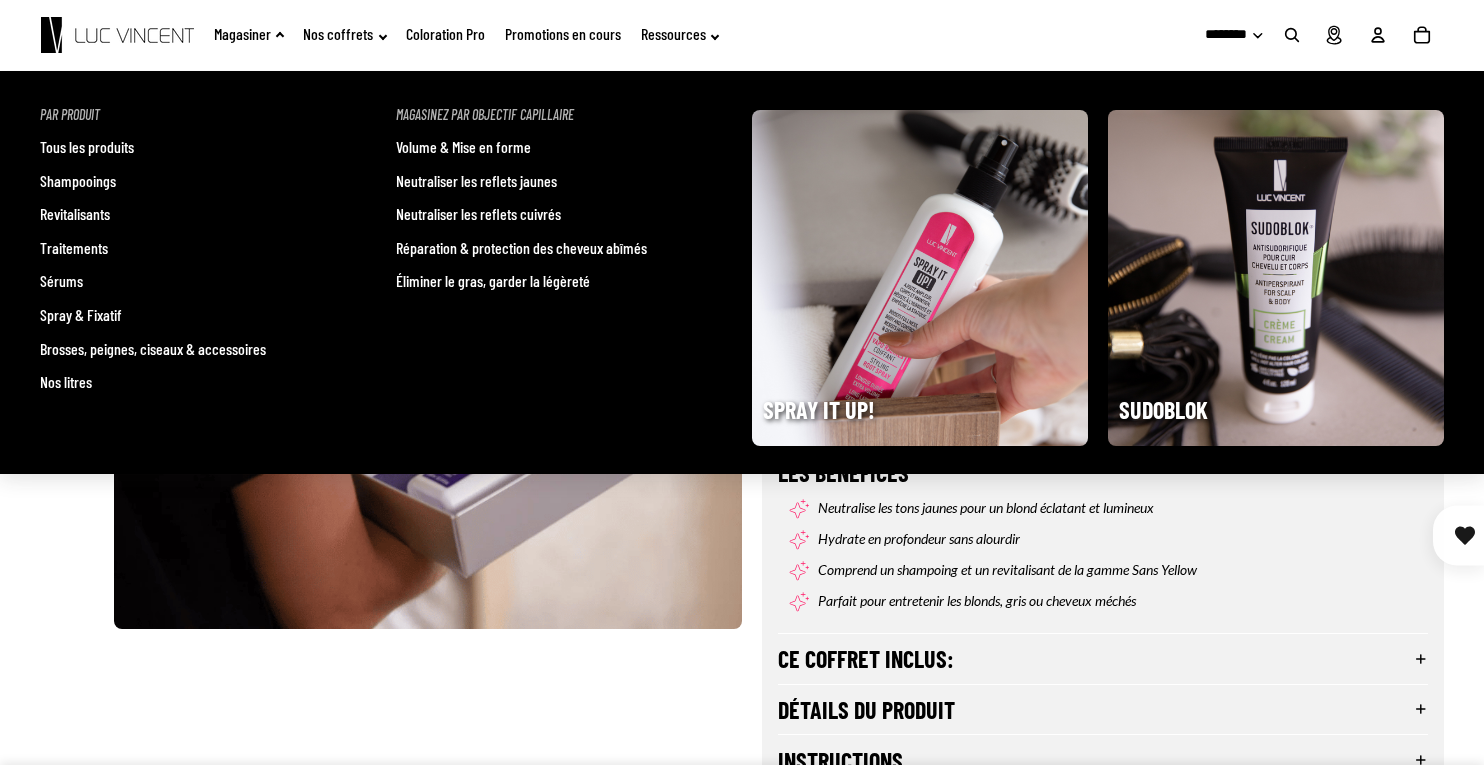 click on "Tous les produits" at bounding box center (87, 147) 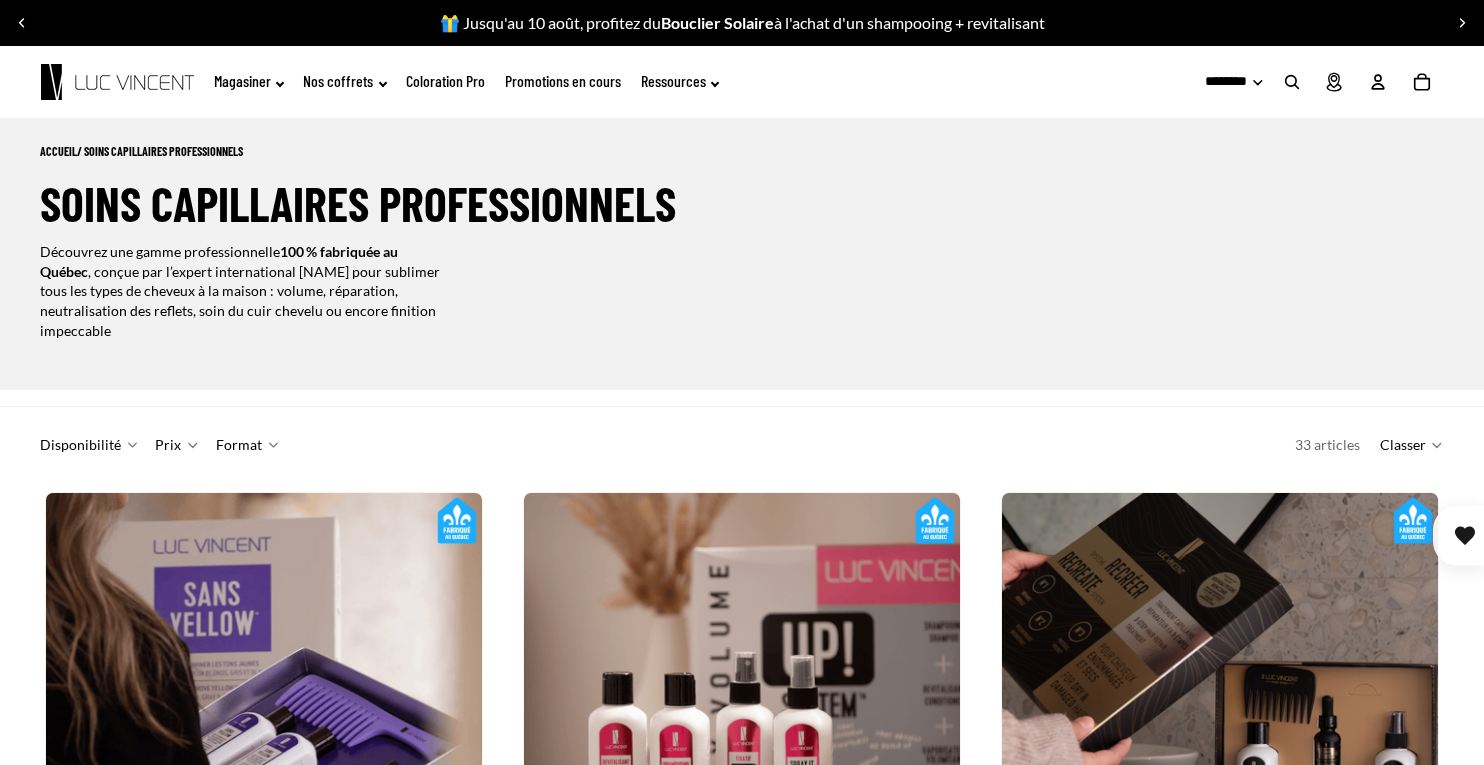 scroll, scrollTop: 0, scrollLeft: 0, axis: both 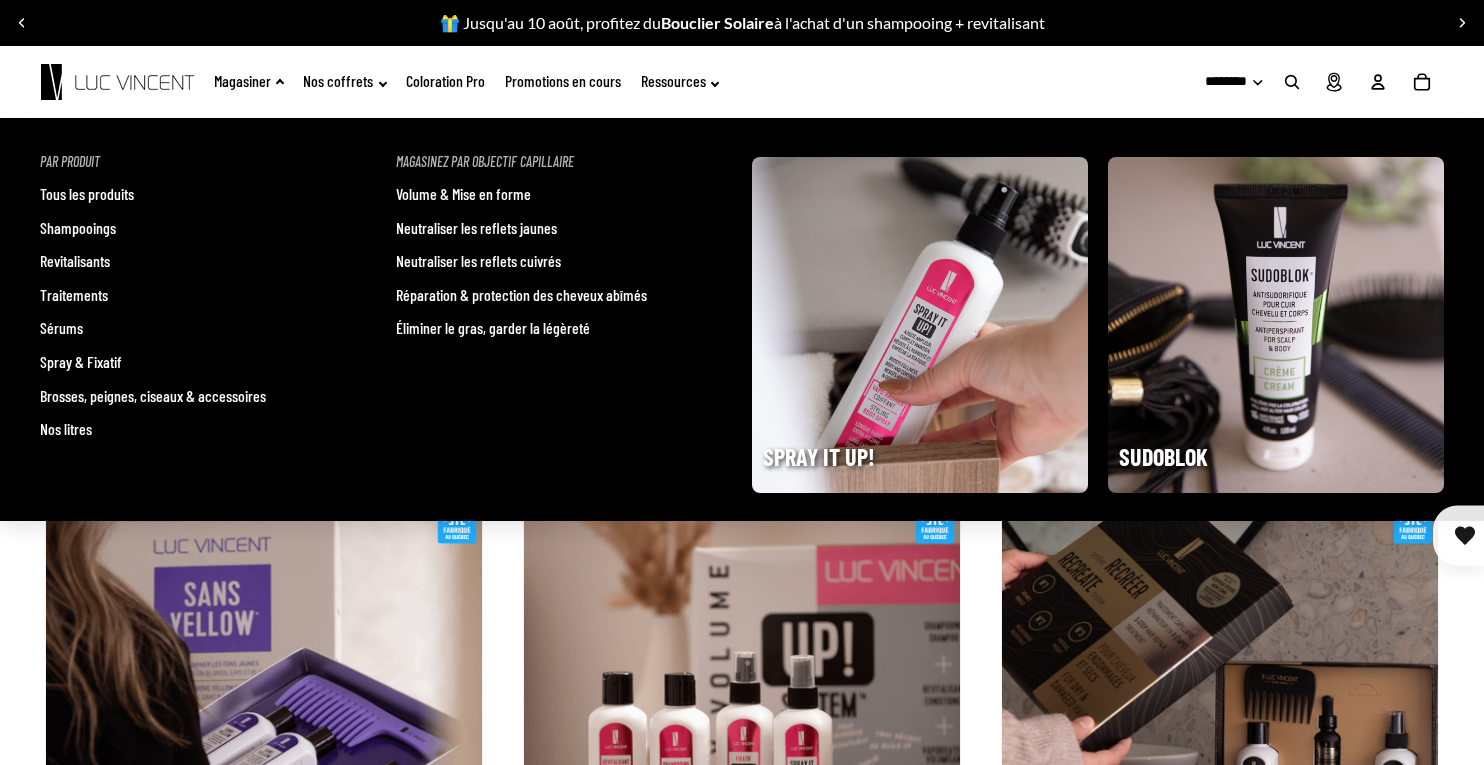 click on "Neutraliser les reflets jaunes" at bounding box center (476, 228) 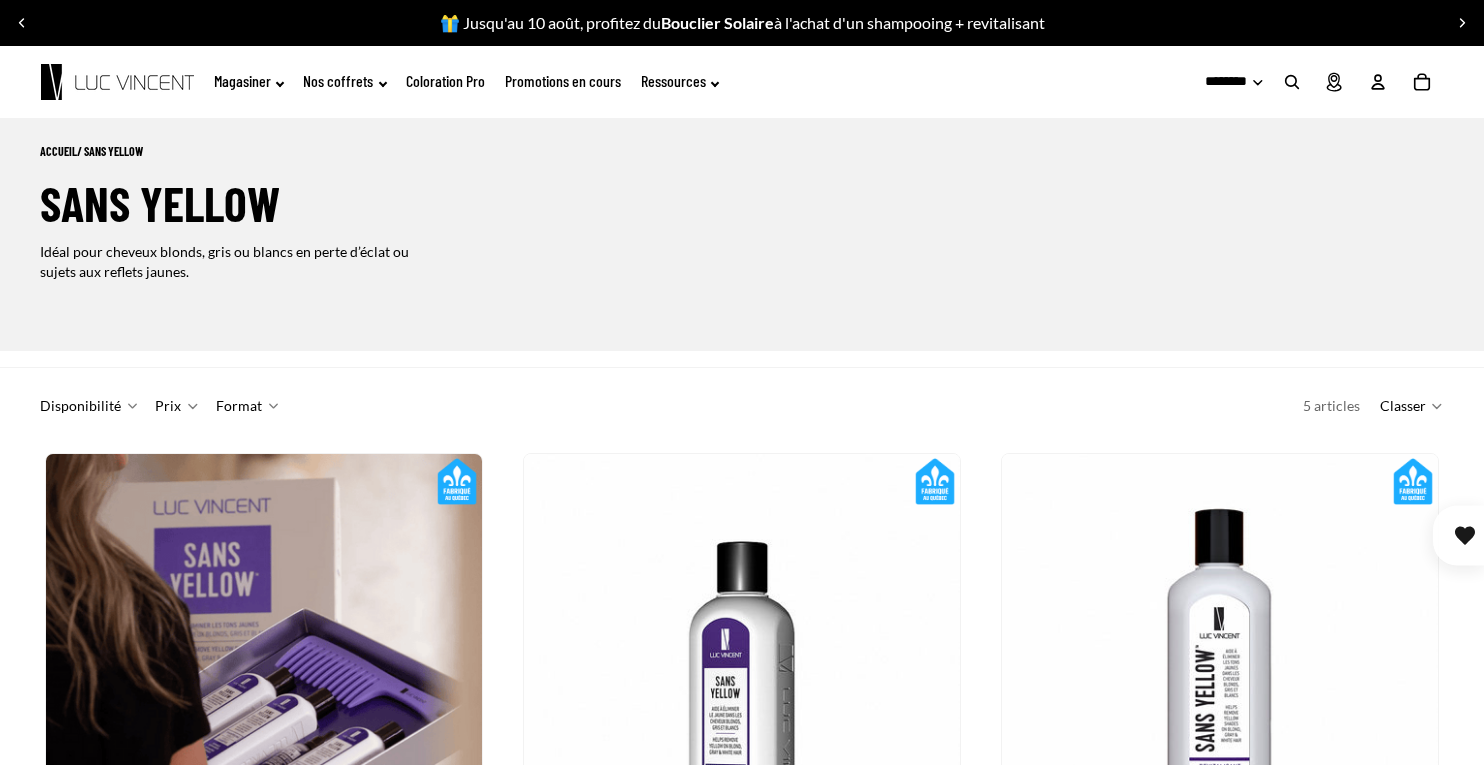scroll, scrollTop: 127, scrollLeft: 0, axis: vertical 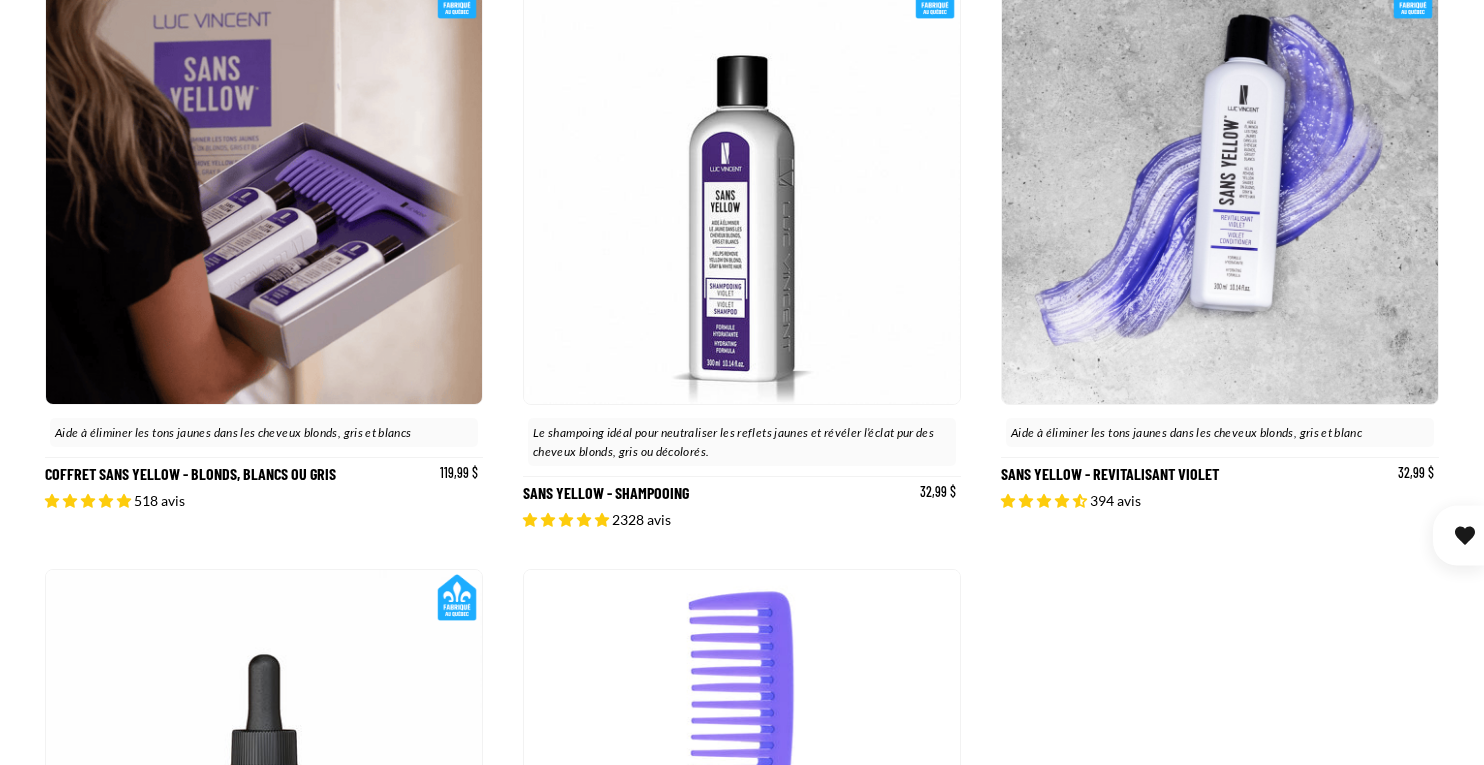 click on "Sans Yellow - Shampooing" at bounding box center [742, 248] 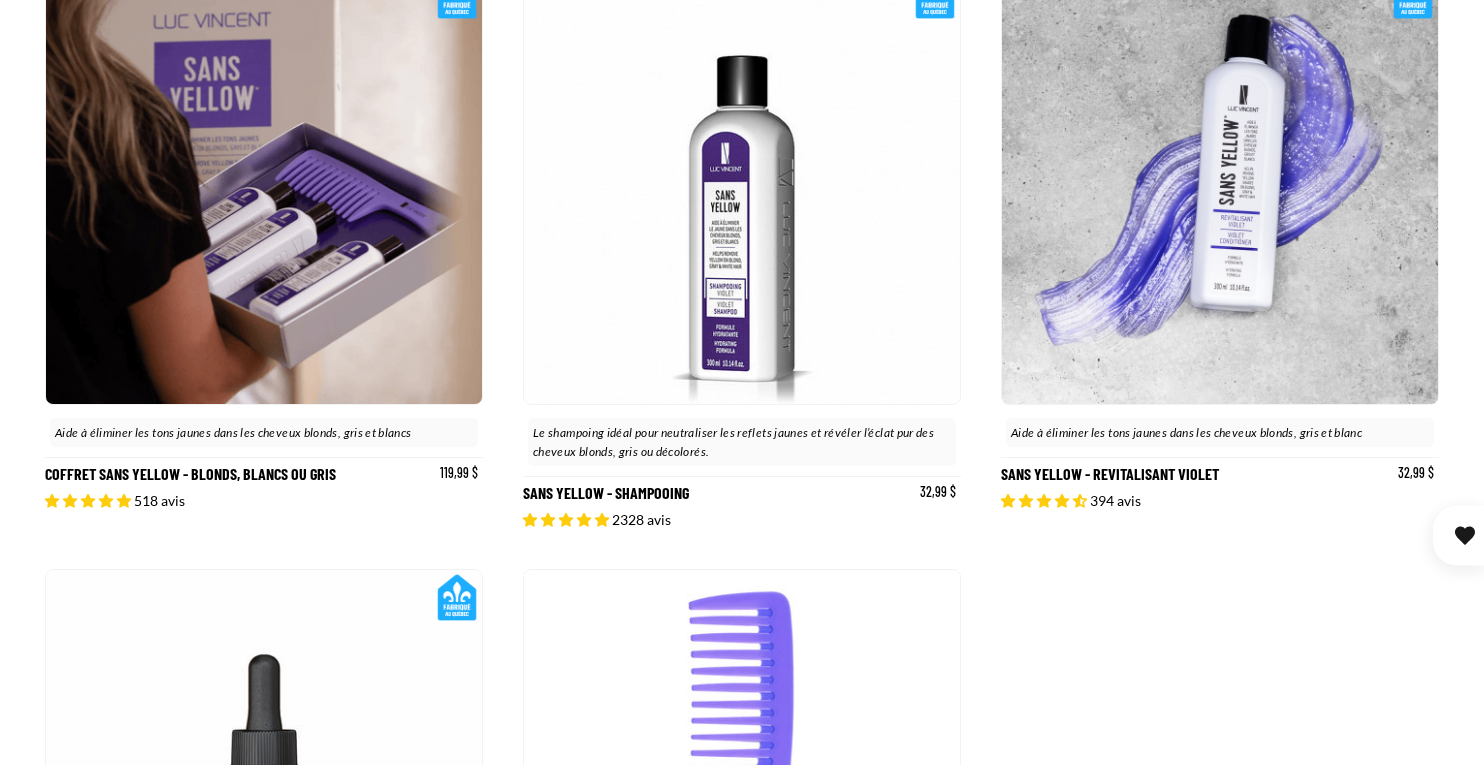 click on "Sans Yellow - Revitalisant Violet" at bounding box center [1220, 248] 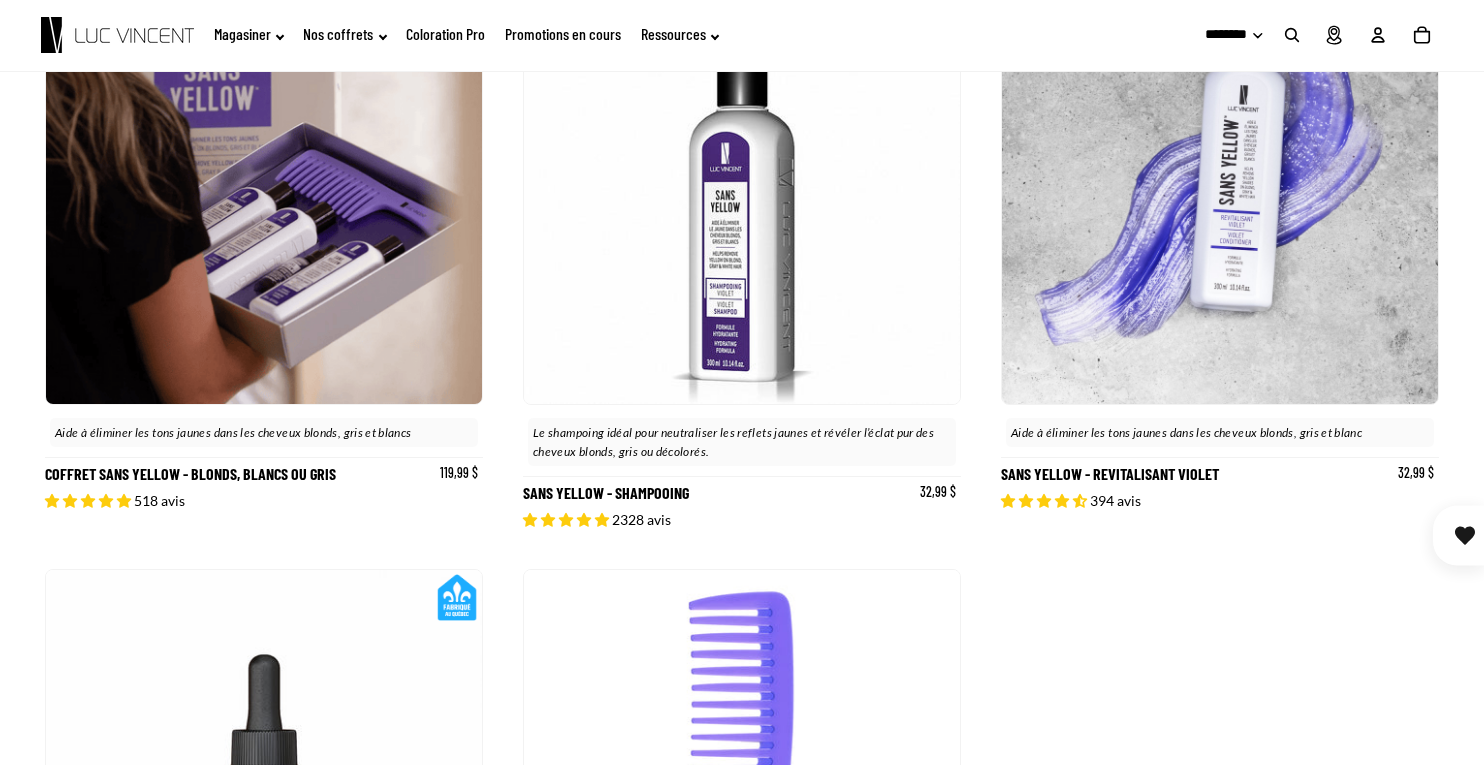 scroll, scrollTop: 84, scrollLeft: 0, axis: vertical 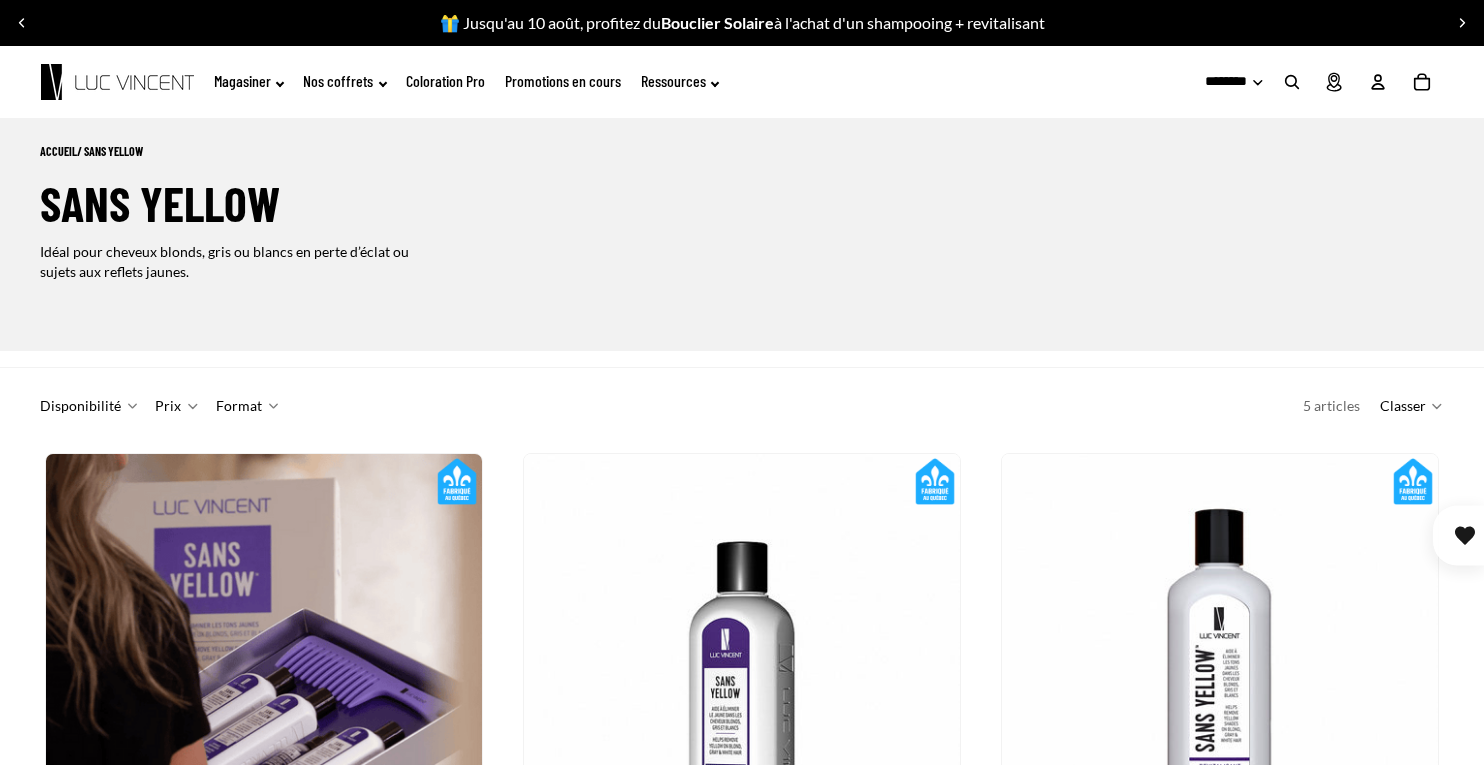click on "Promotions en cours" 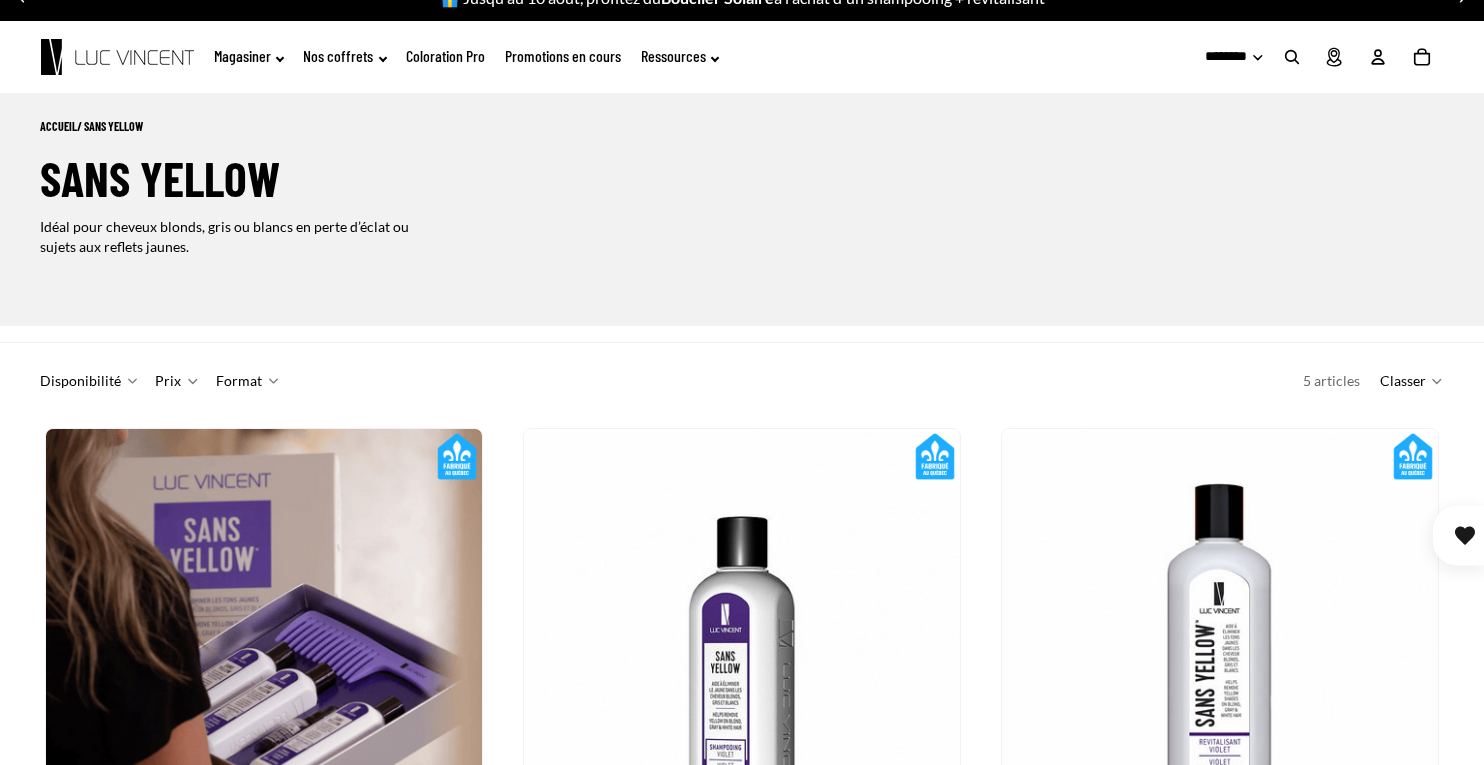 scroll, scrollTop: 0, scrollLeft: 874, axis: horizontal 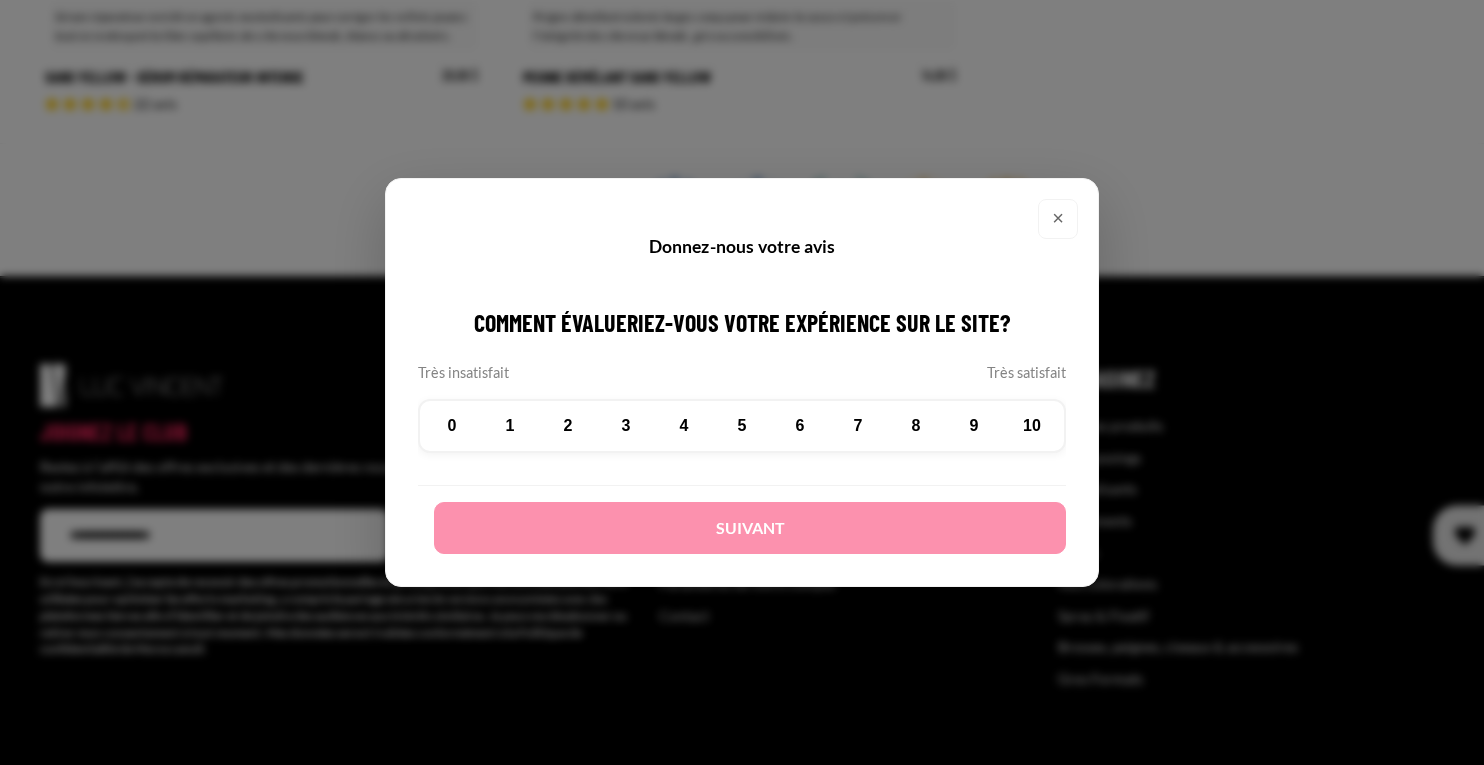 click on "×" at bounding box center (1058, 219) 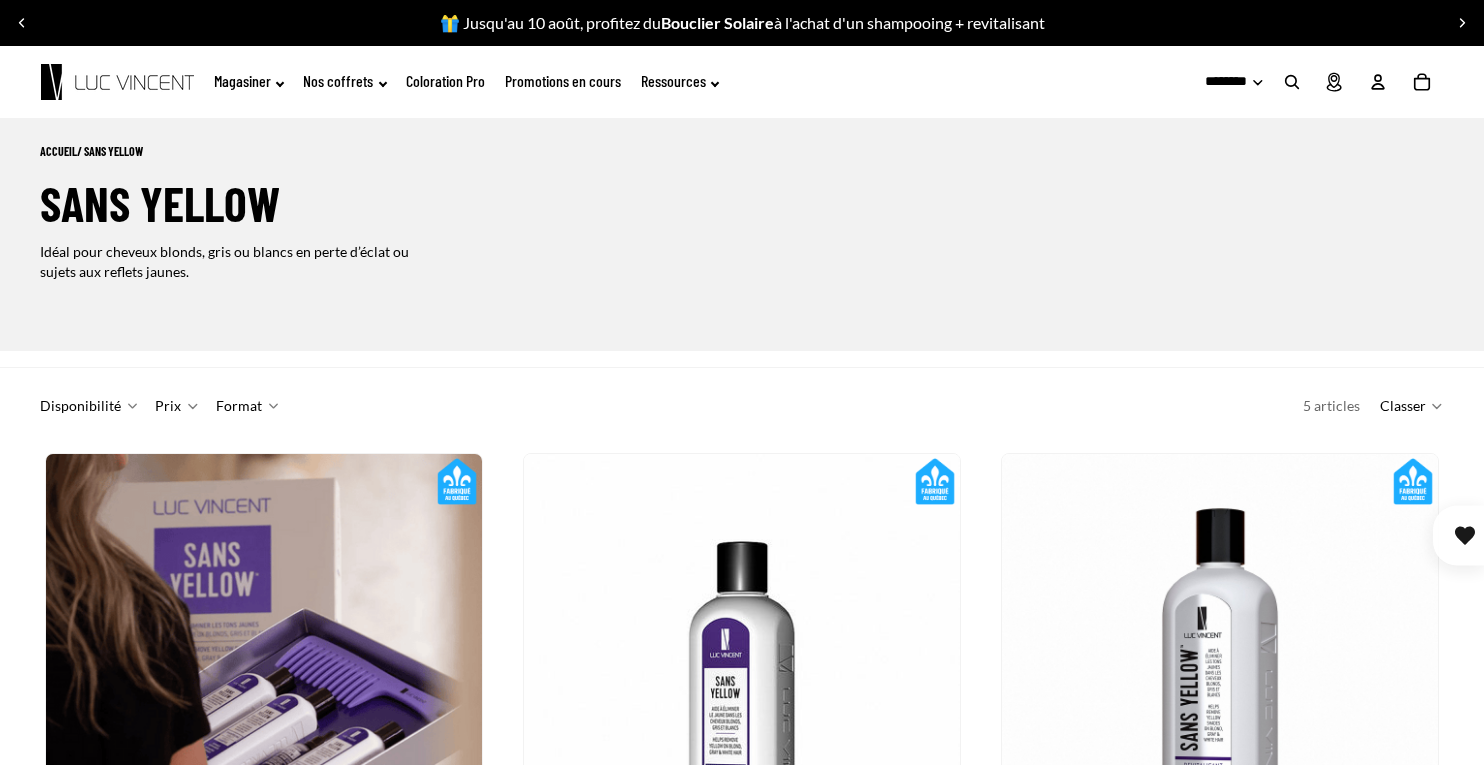 scroll, scrollTop: 84, scrollLeft: 0, axis: vertical 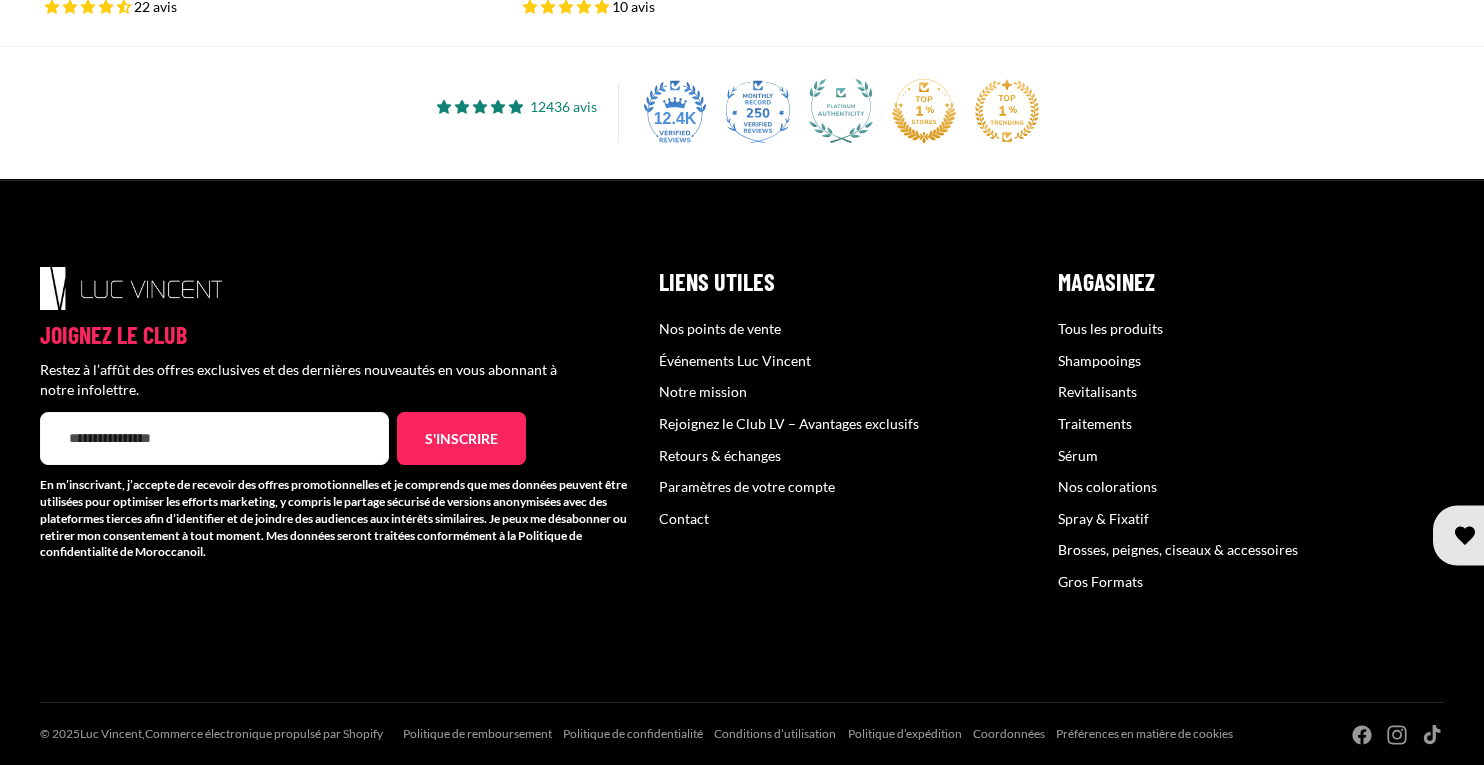 click on "E-mail" at bounding box center [214, 439] 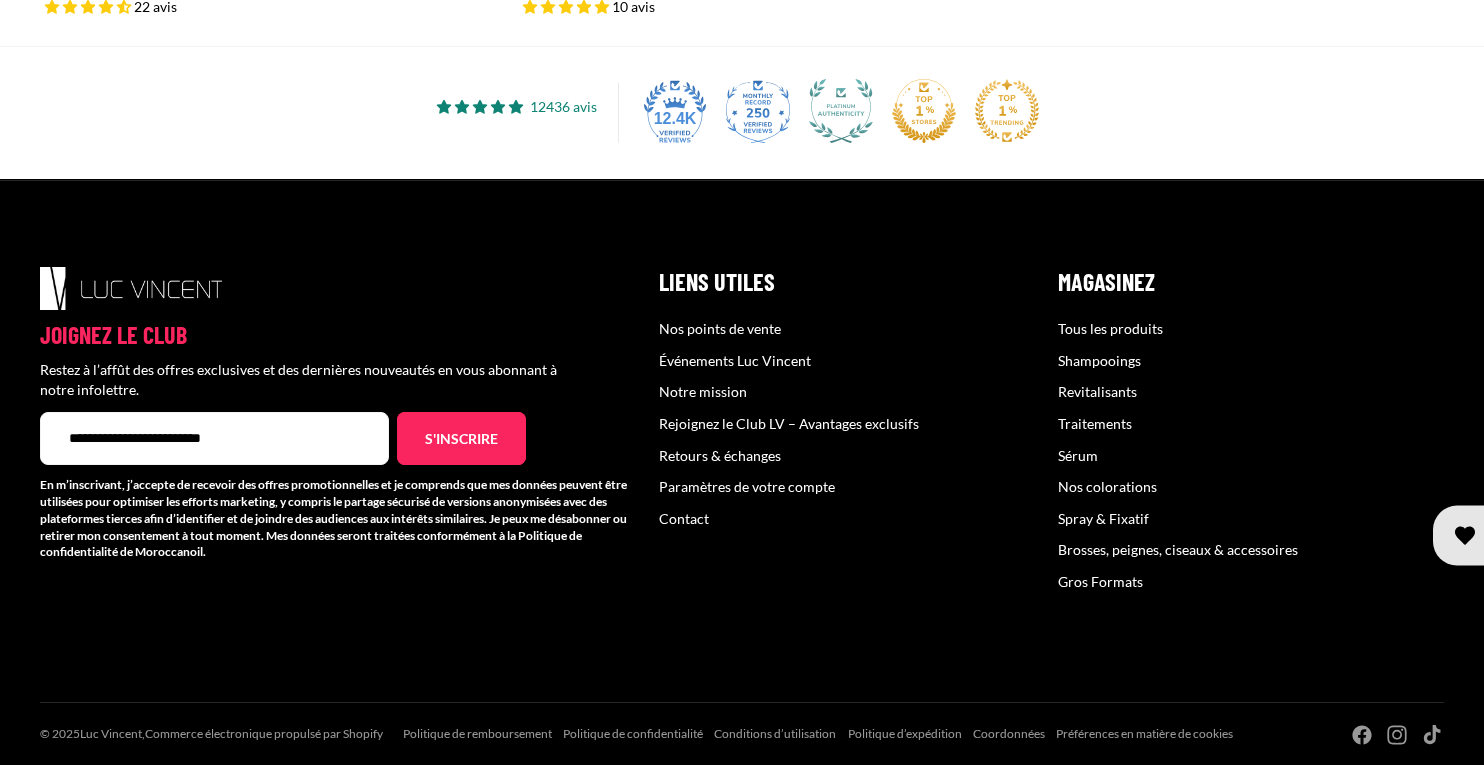 click on "s'inscrire" at bounding box center (461, 439) 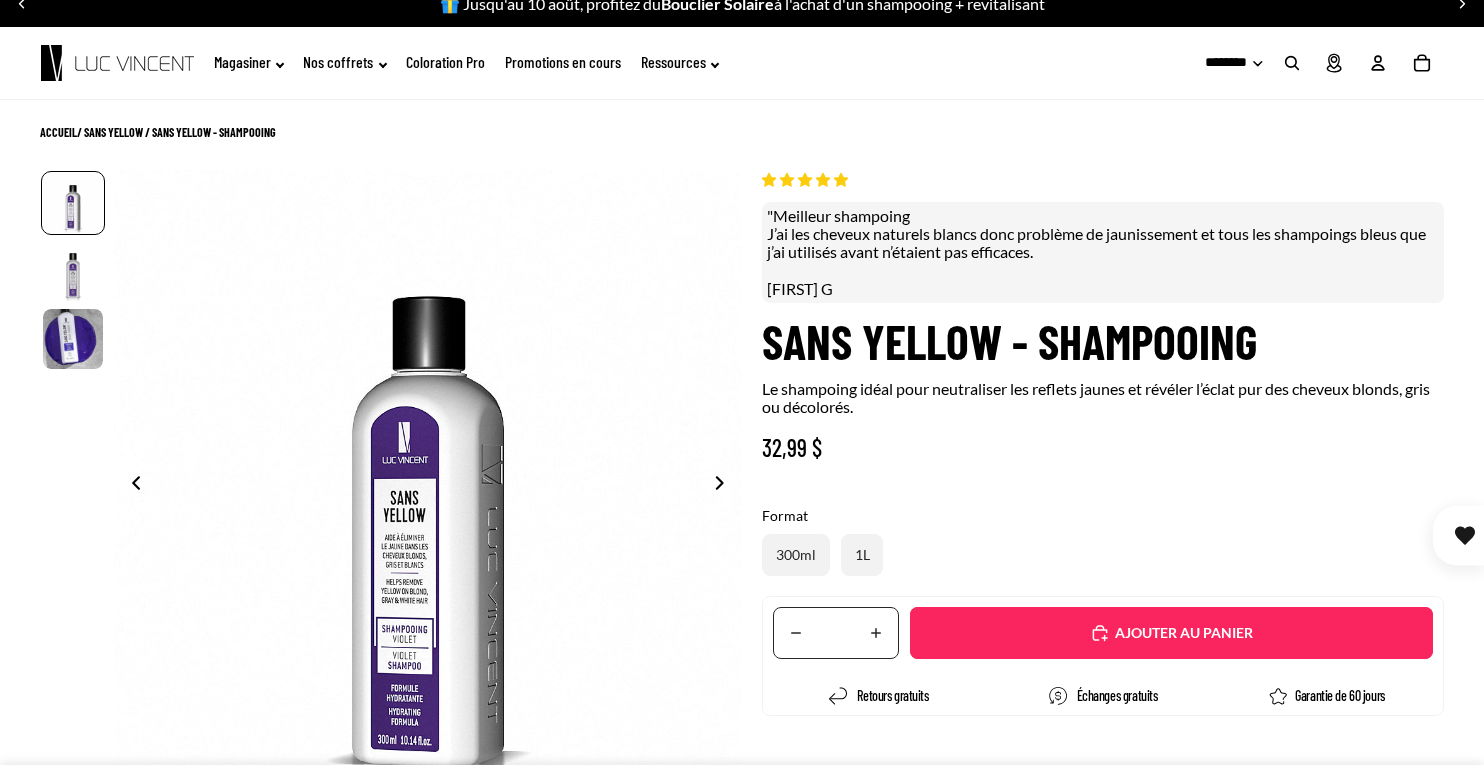 scroll, scrollTop: 51, scrollLeft: 0, axis: vertical 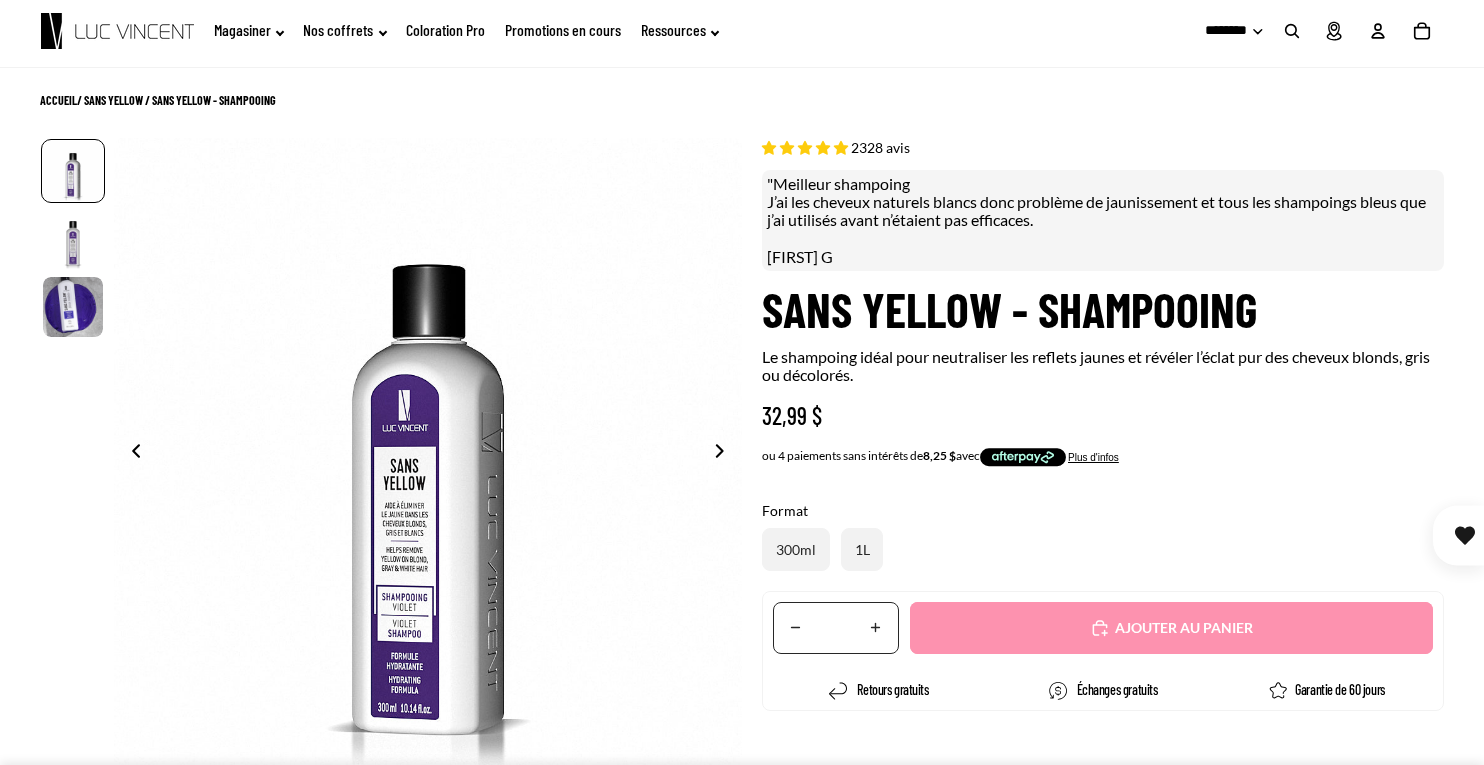 select on "**********" 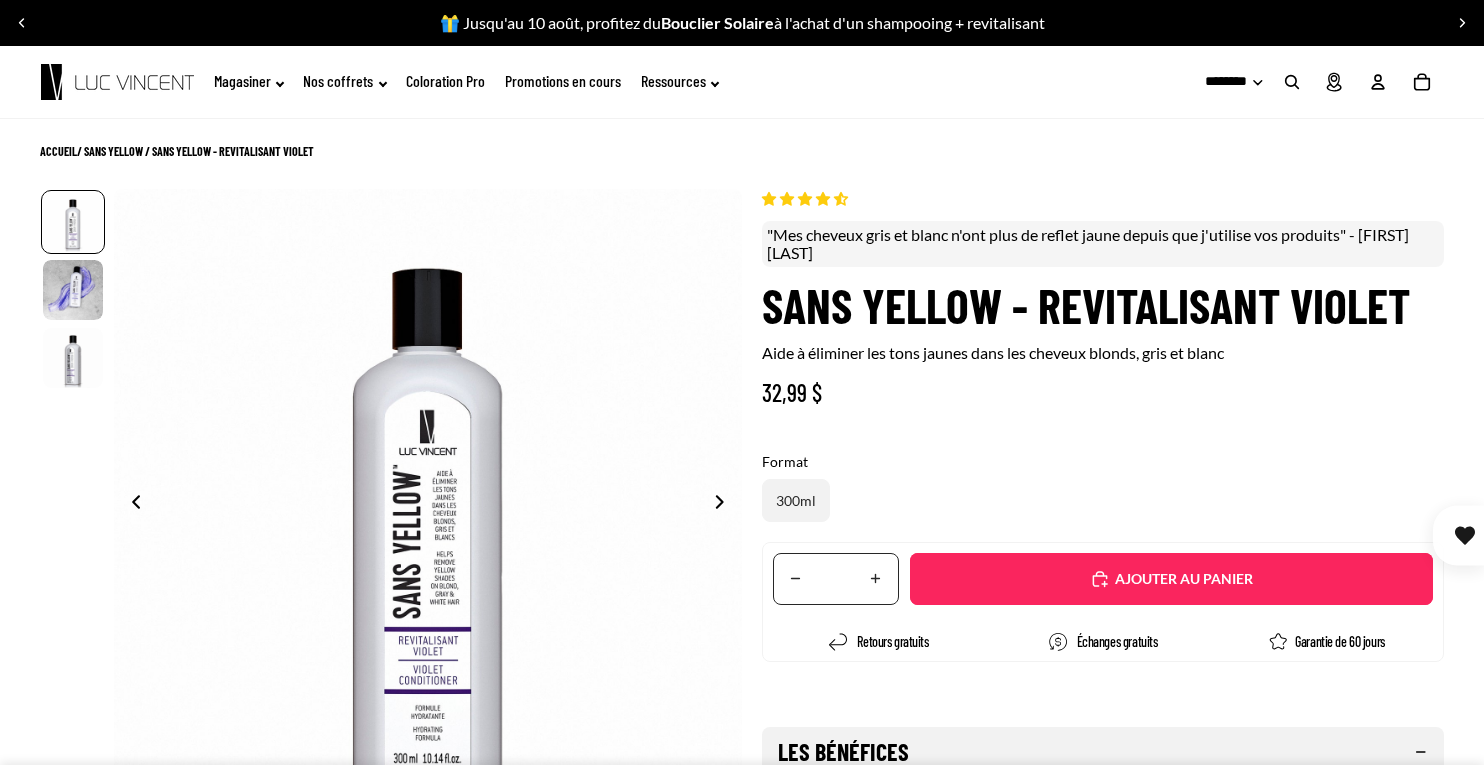 scroll, scrollTop: 0, scrollLeft: 0, axis: both 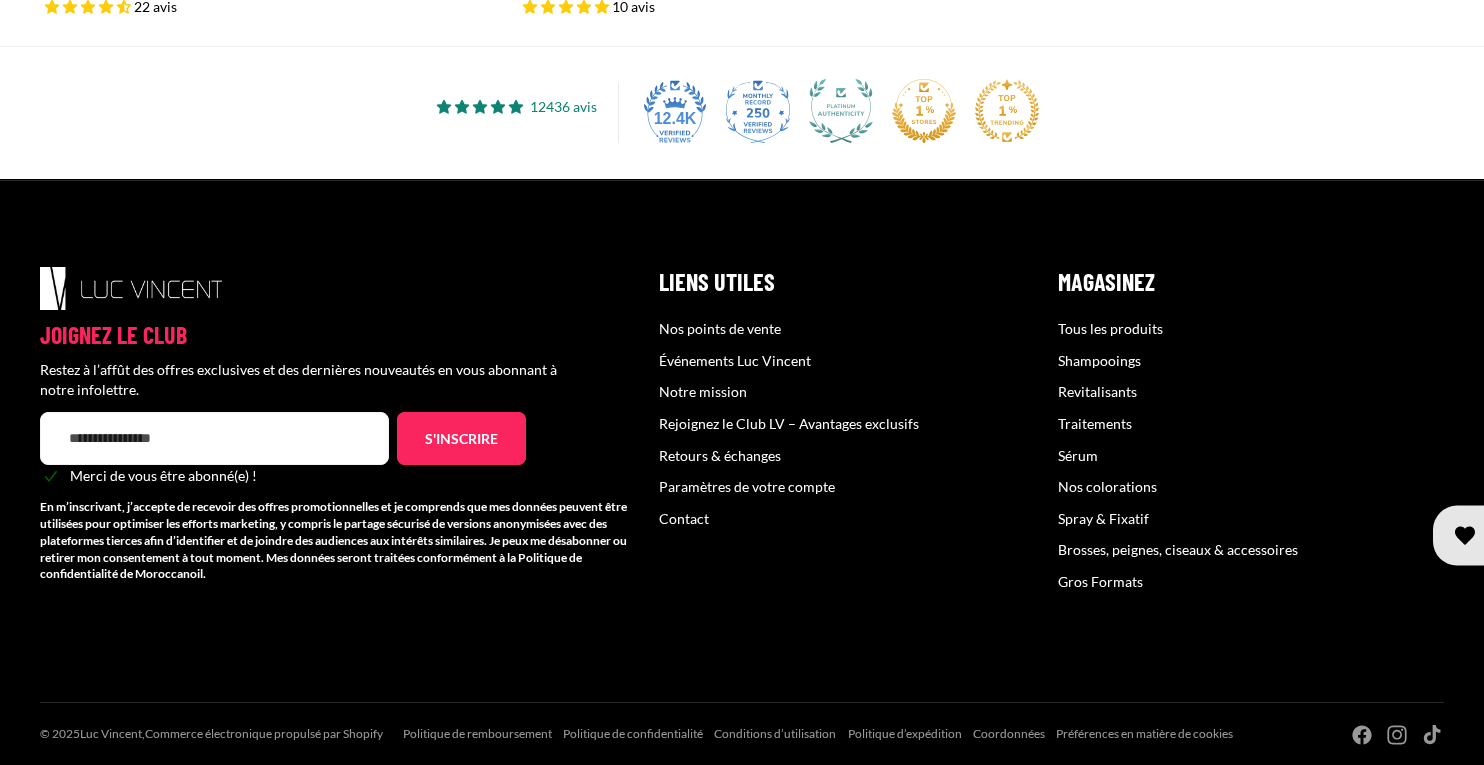 click on "Retours & échanges" at bounding box center (720, 455) 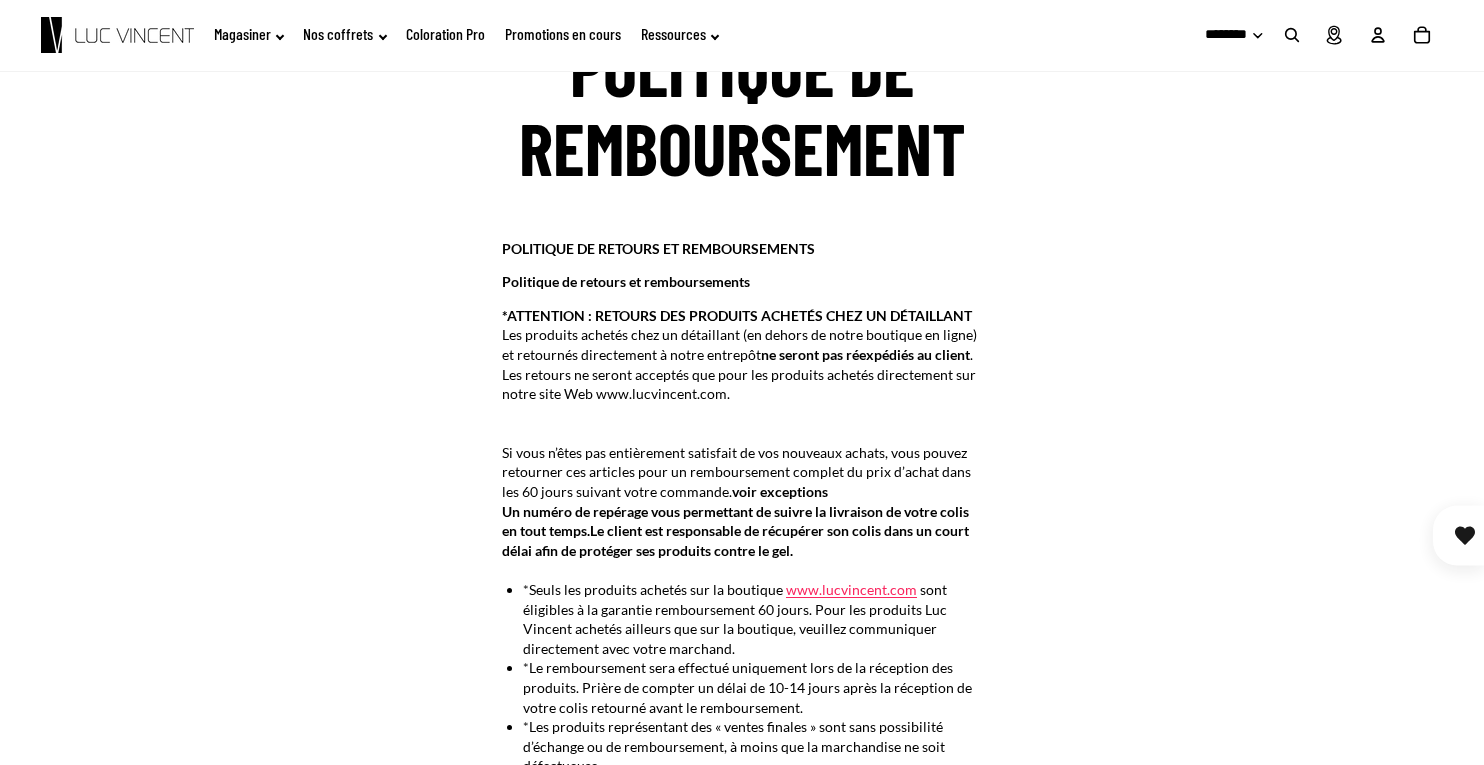 scroll, scrollTop: 0, scrollLeft: 0, axis: both 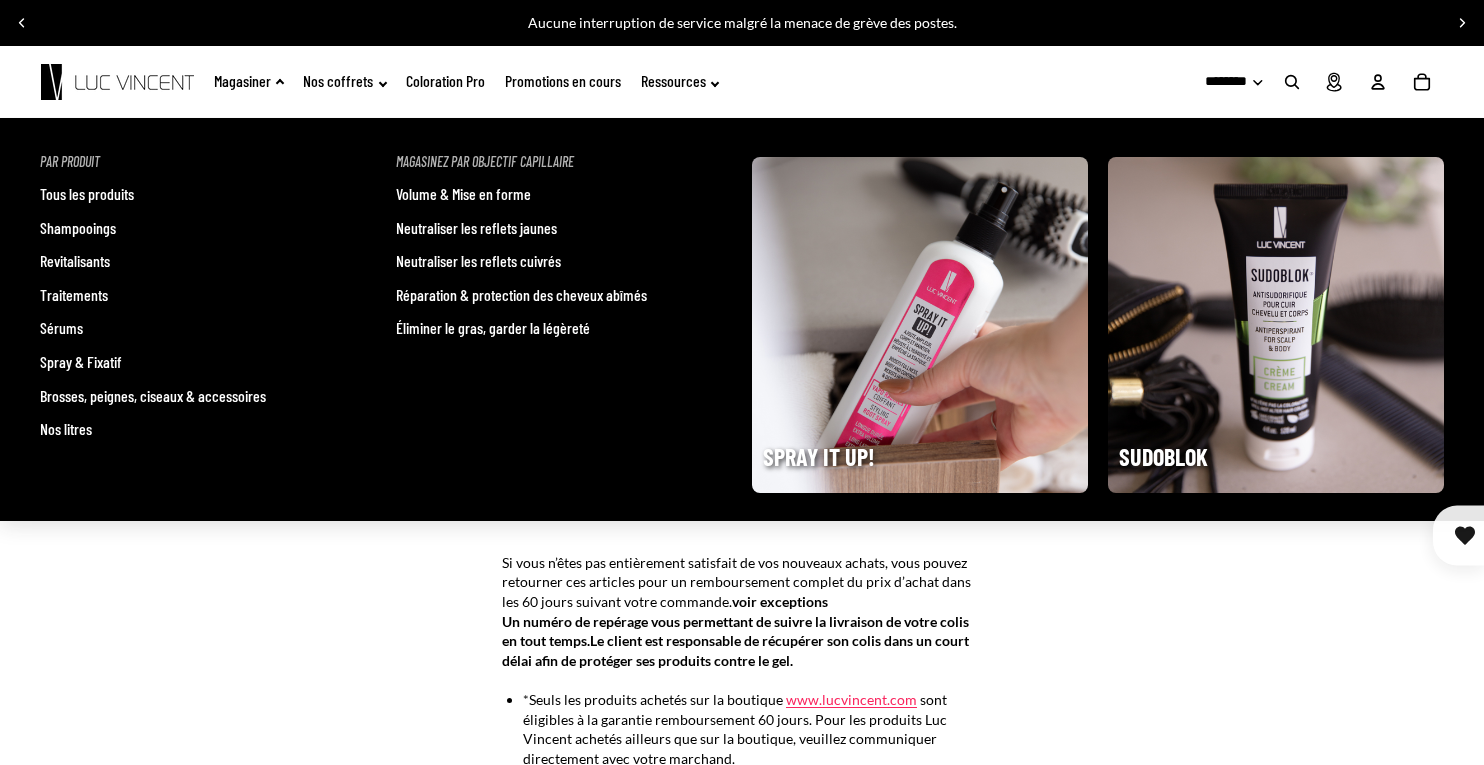 click on "Nos litres" at bounding box center [66, 429] 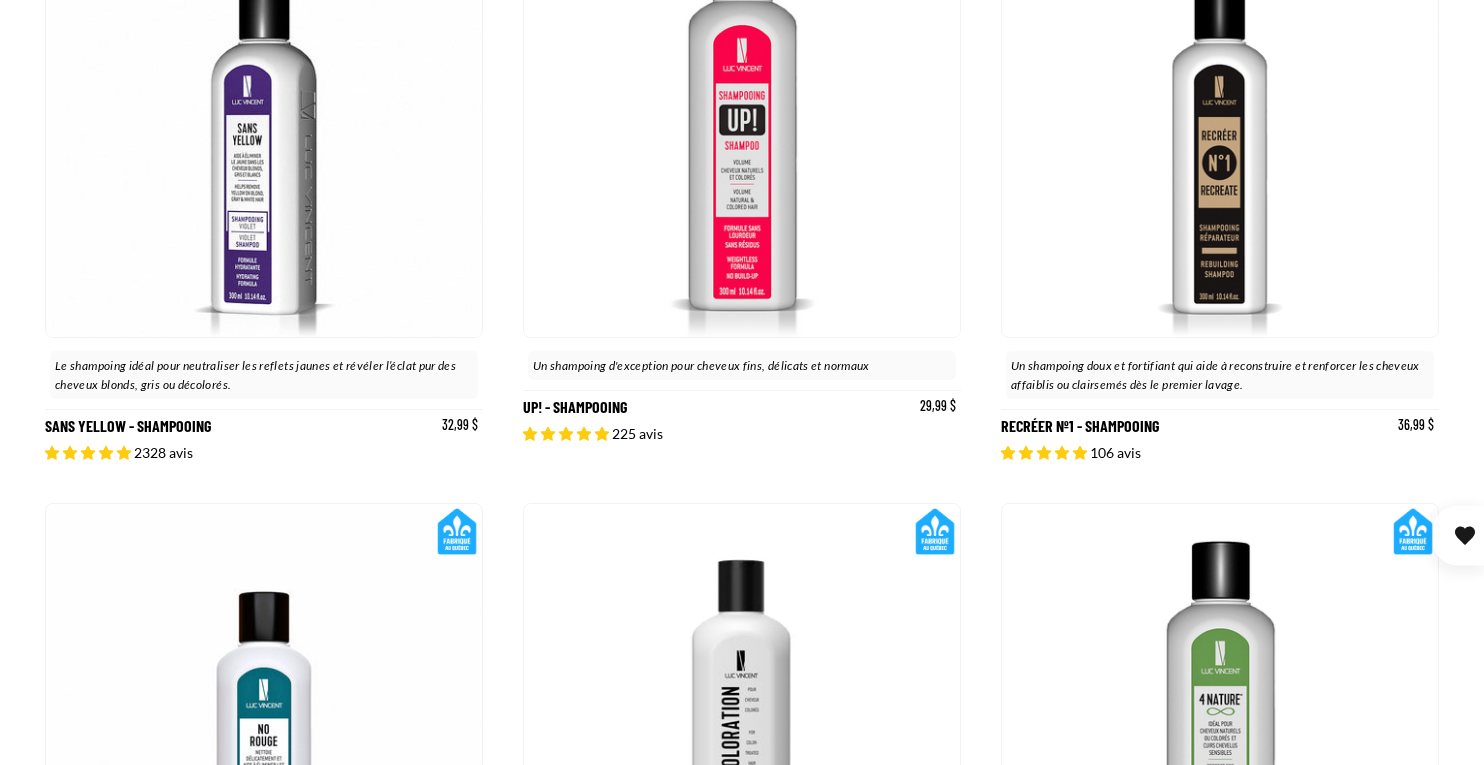 scroll, scrollTop: 538, scrollLeft: 0, axis: vertical 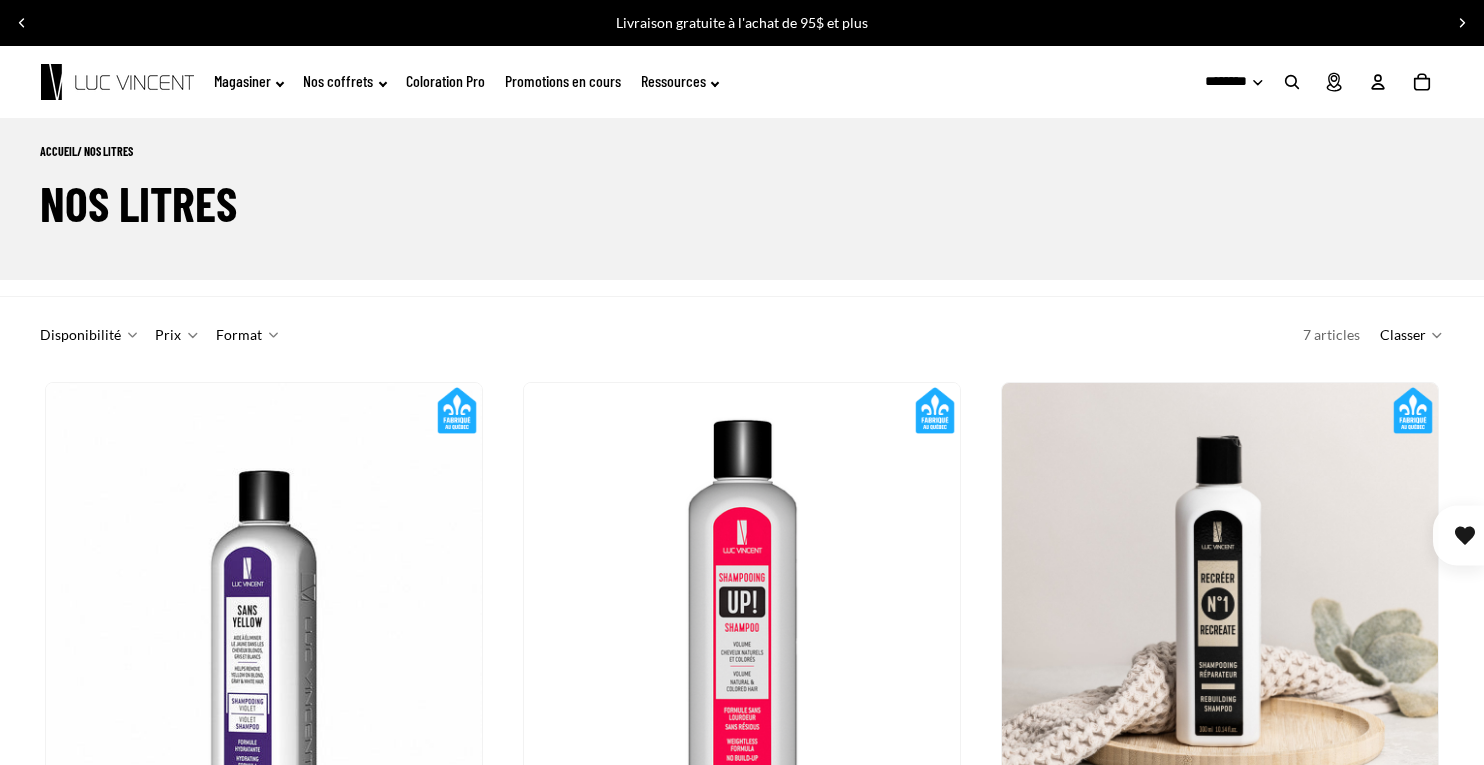click at bounding box center [22, 23] 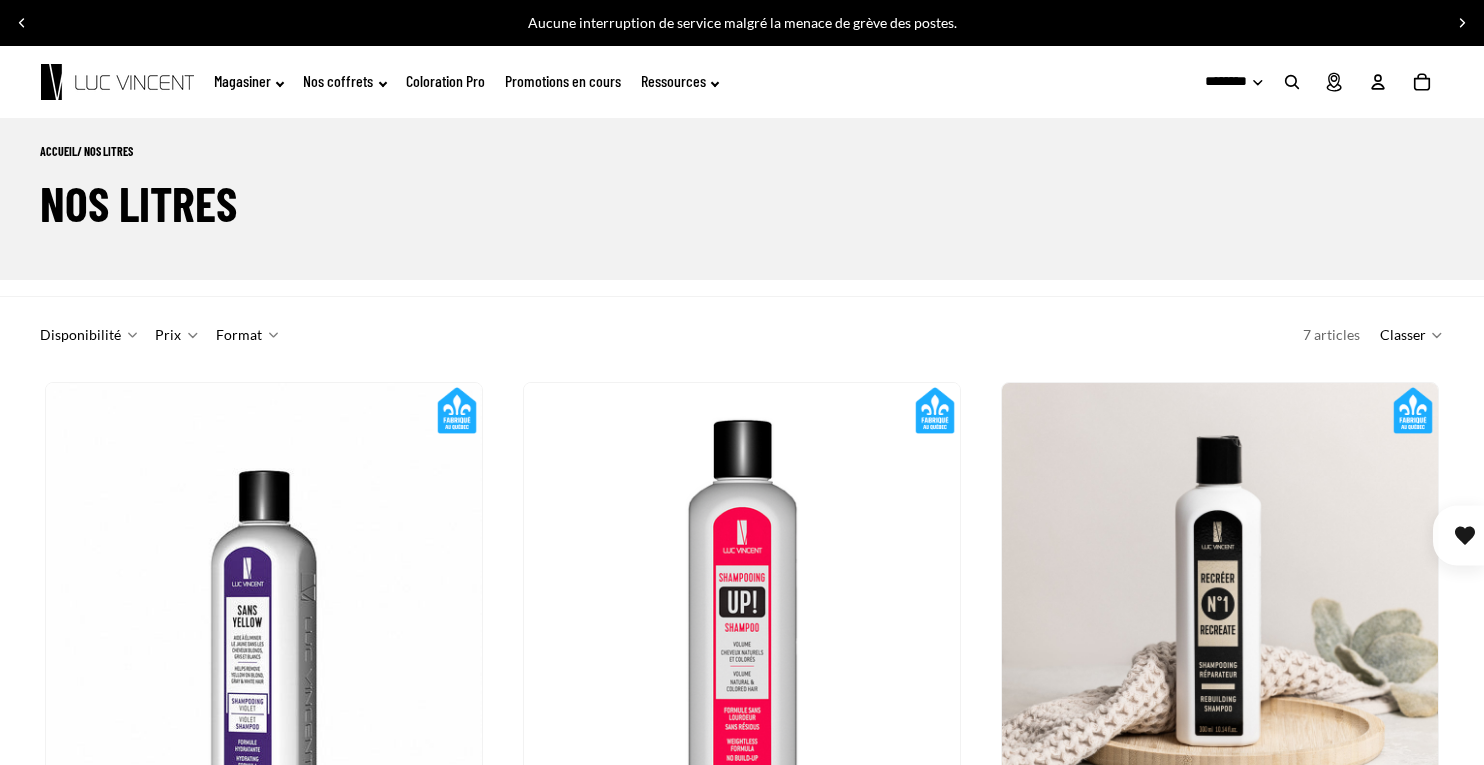 click at bounding box center (22, 23) 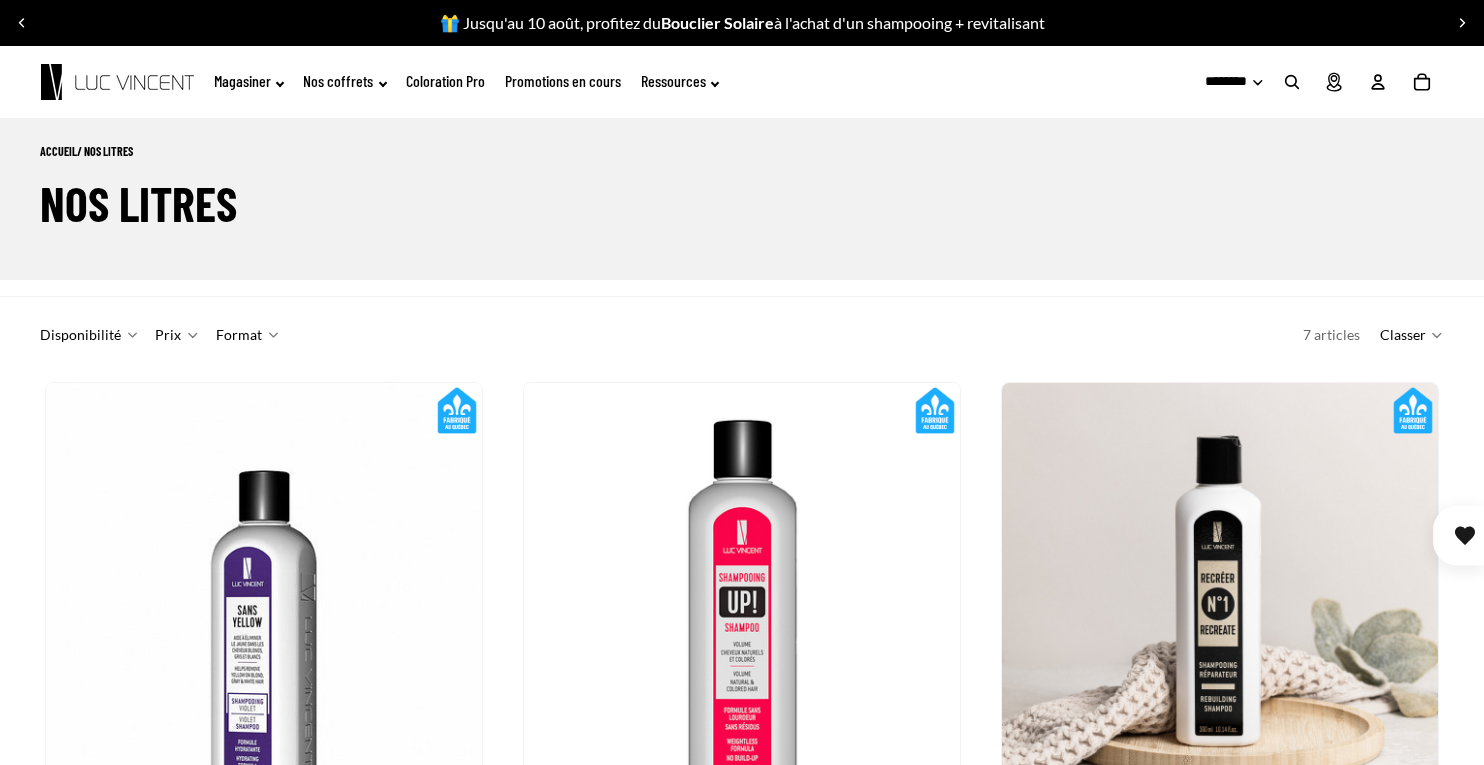 scroll, scrollTop: 0, scrollLeft: 874, axis: horizontal 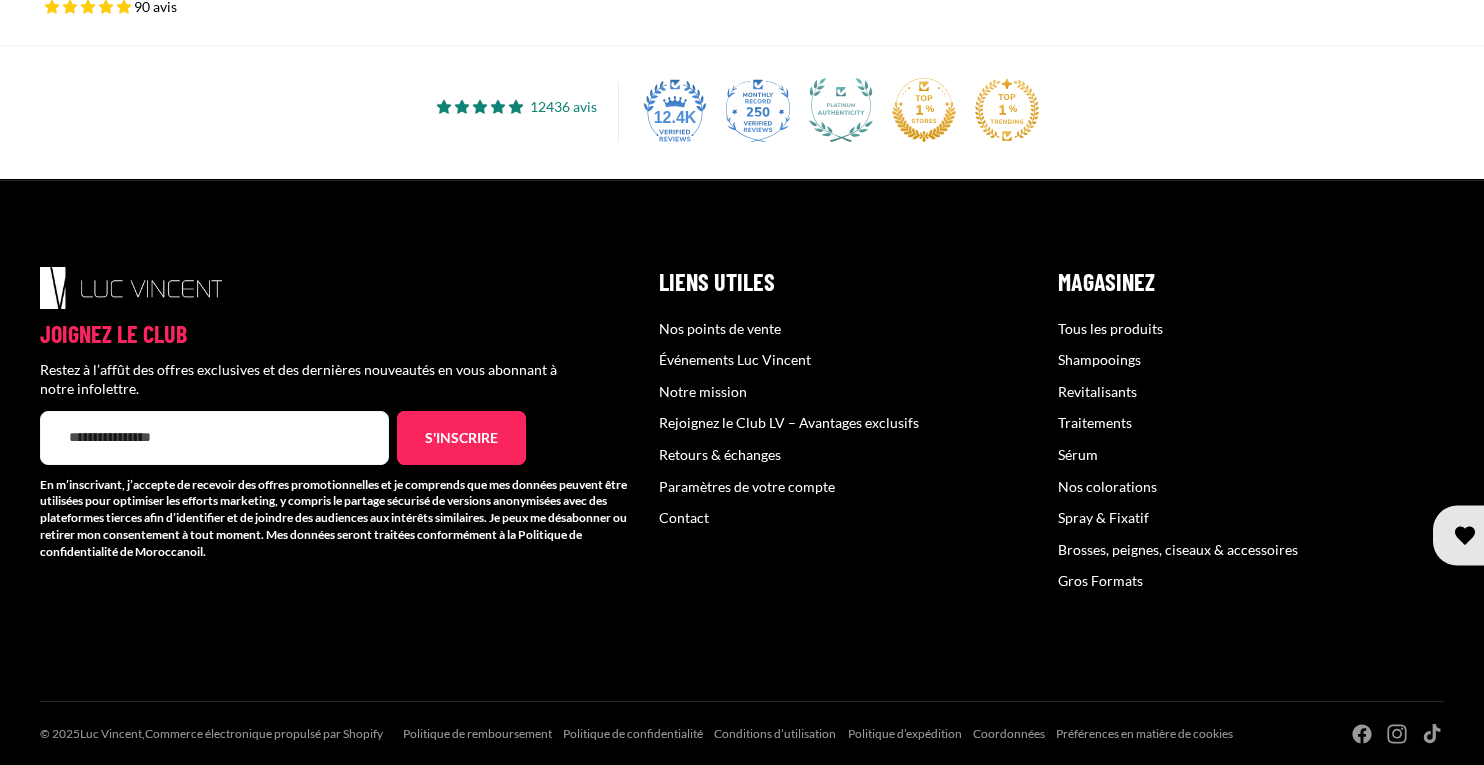 click on "Nos points de vente" at bounding box center [720, 328] 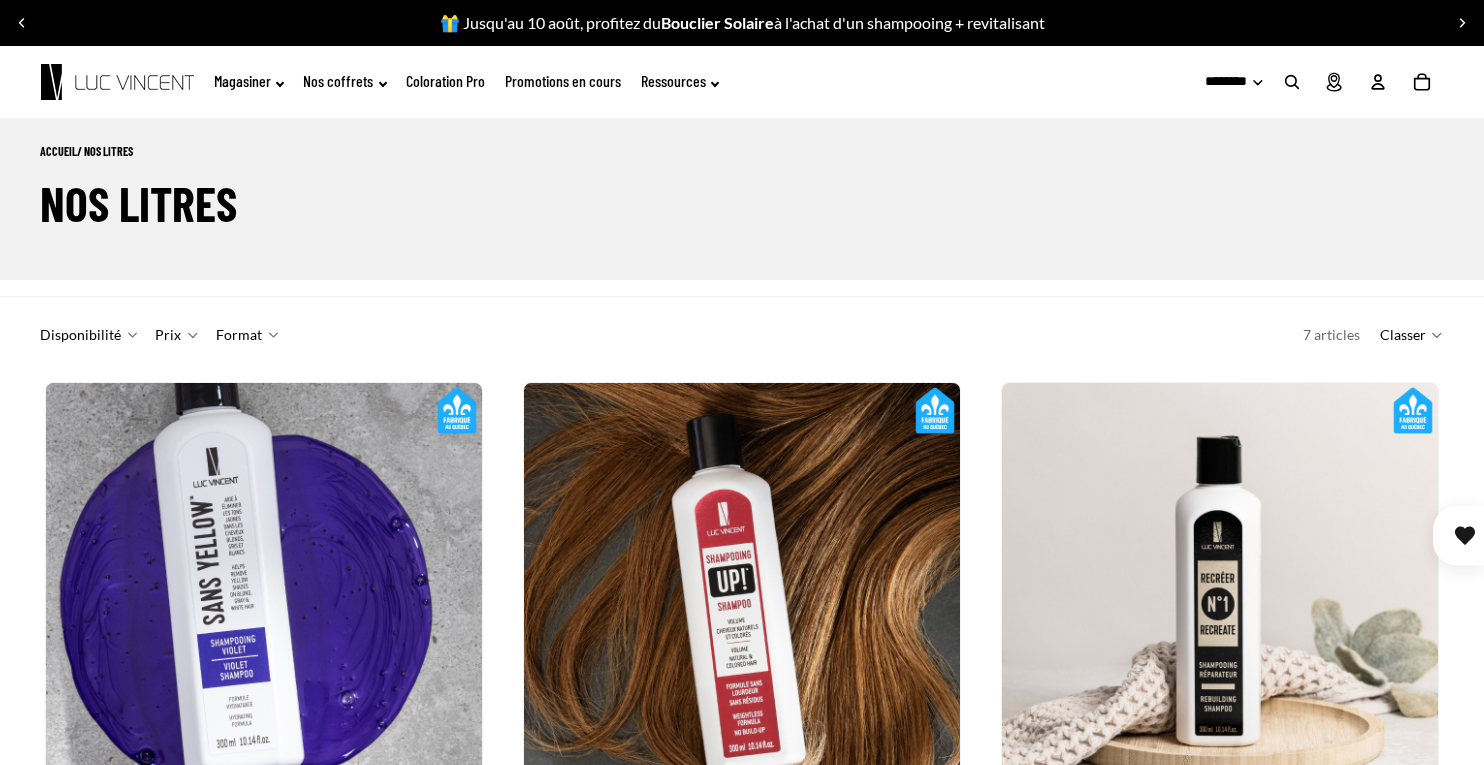scroll, scrollTop: 187, scrollLeft: 0, axis: vertical 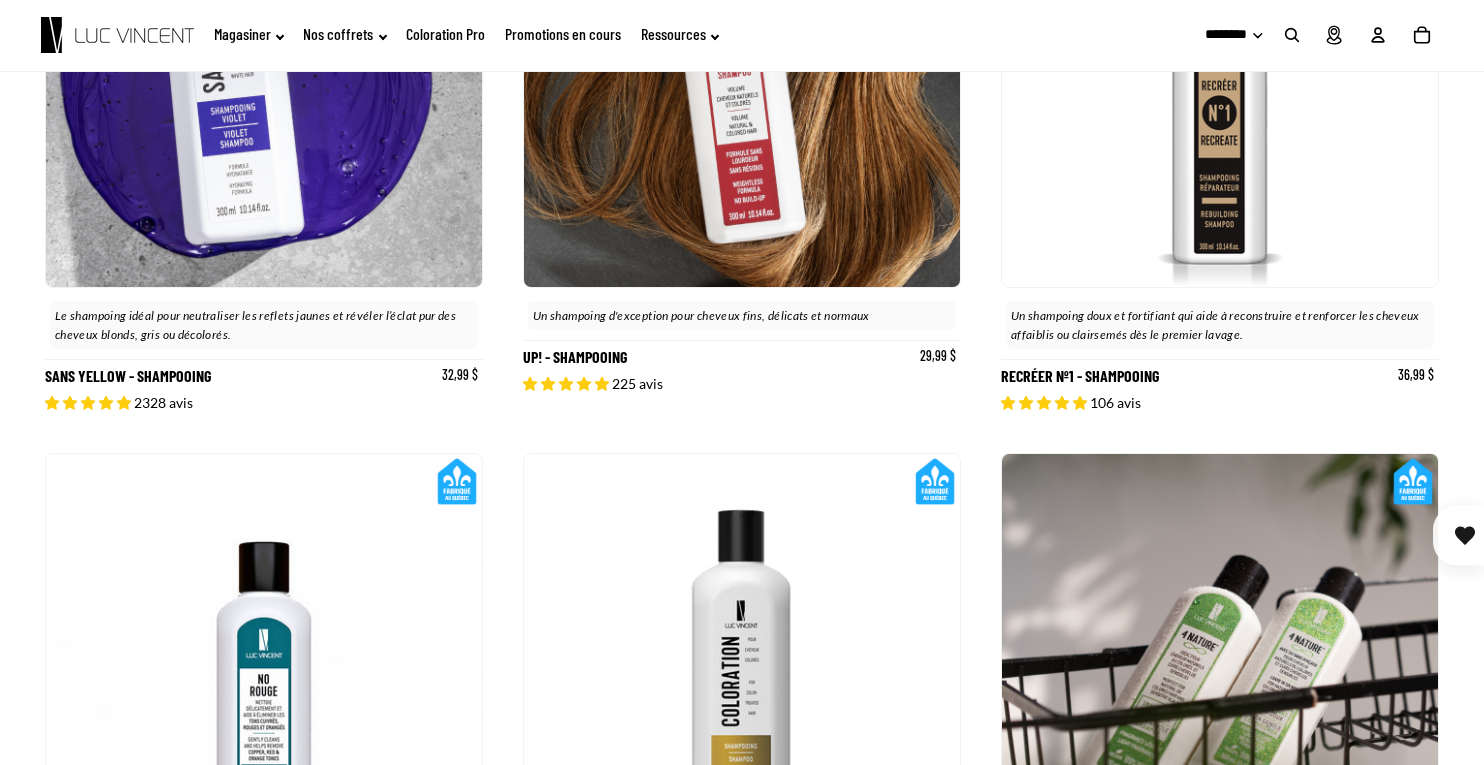 click on "Sans Yellow - Shampooing" at bounding box center (264, 131) 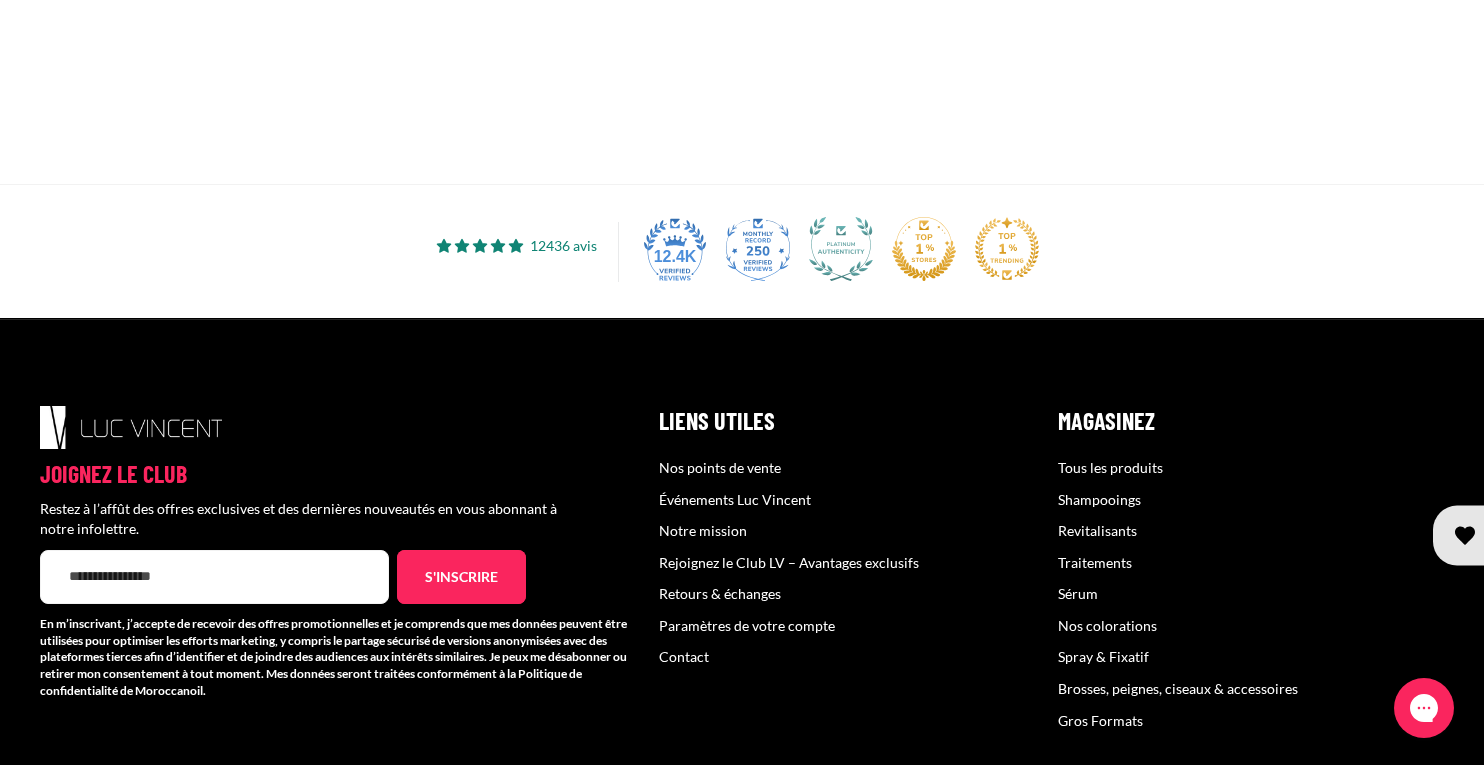 scroll, scrollTop: 703, scrollLeft: 0, axis: vertical 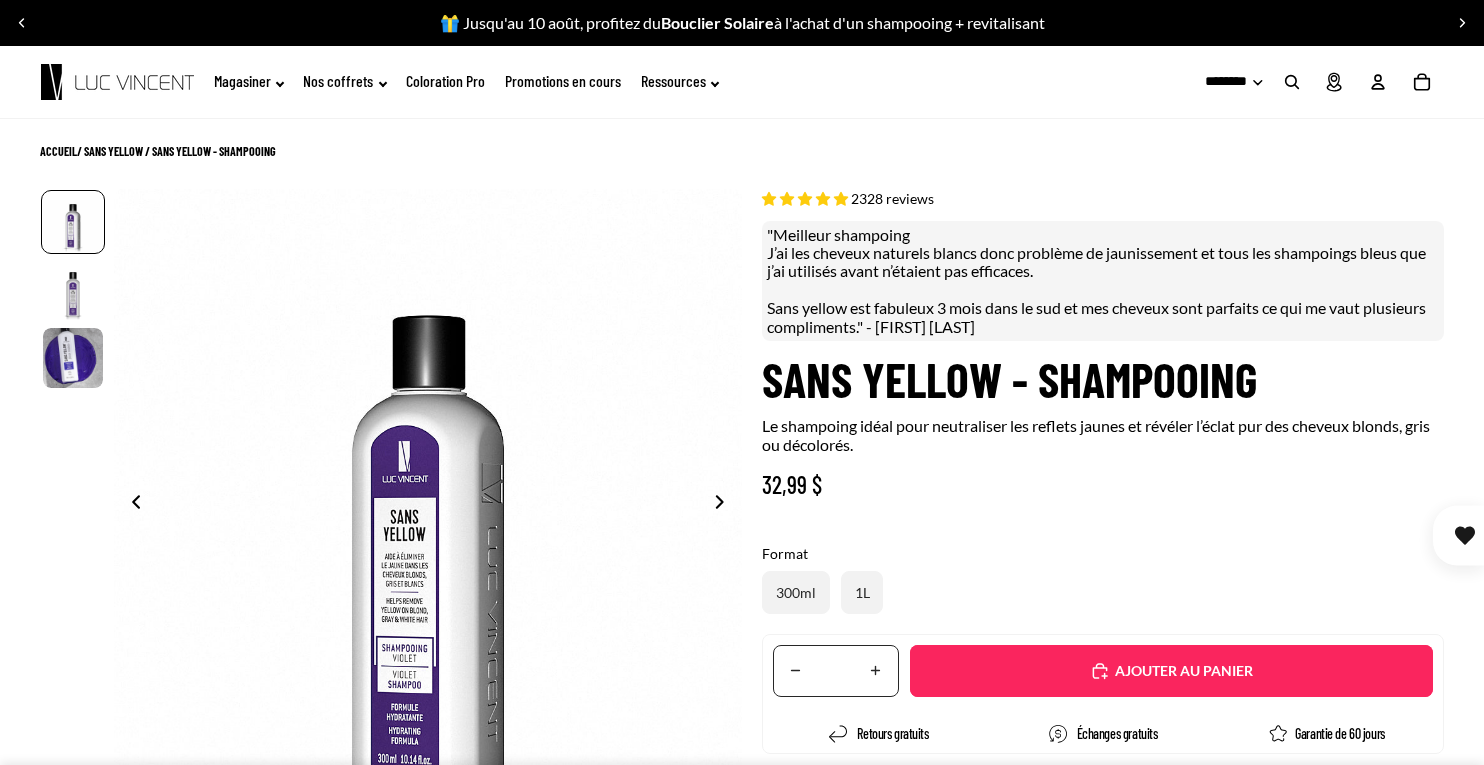 click on "Ajouté" at bounding box center (1171, 671) 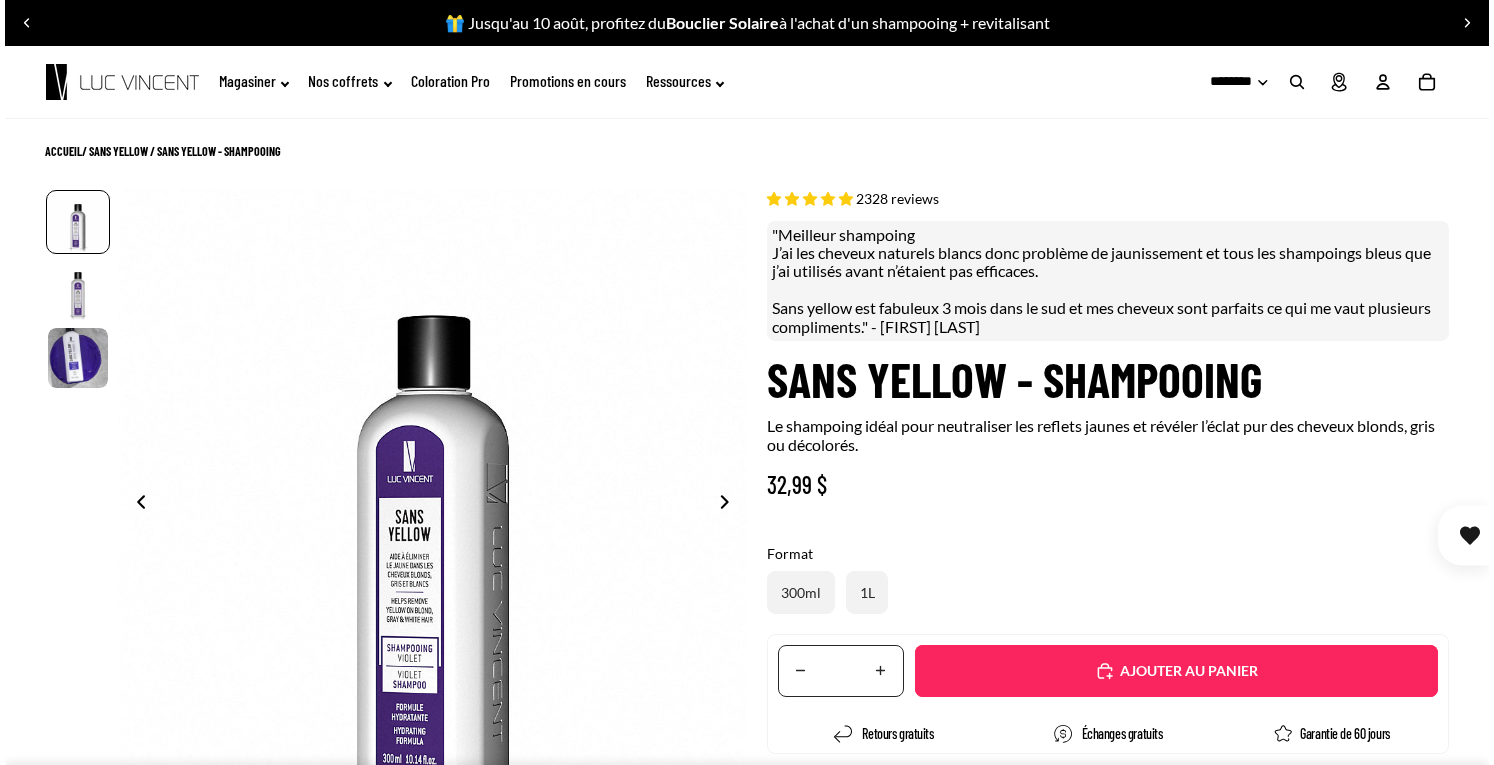 scroll, scrollTop: 0, scrollLeft: 0, axis: both 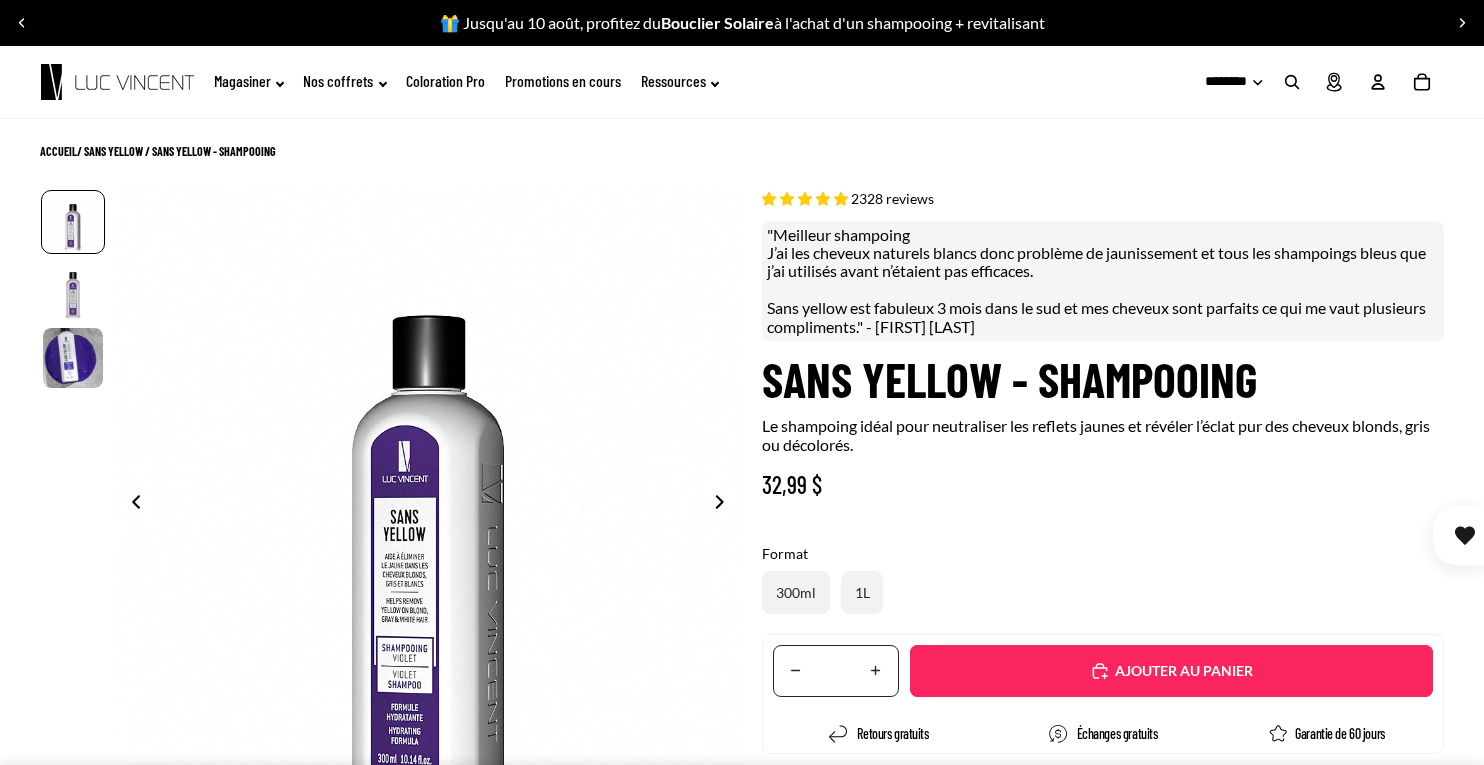 select on "**********" 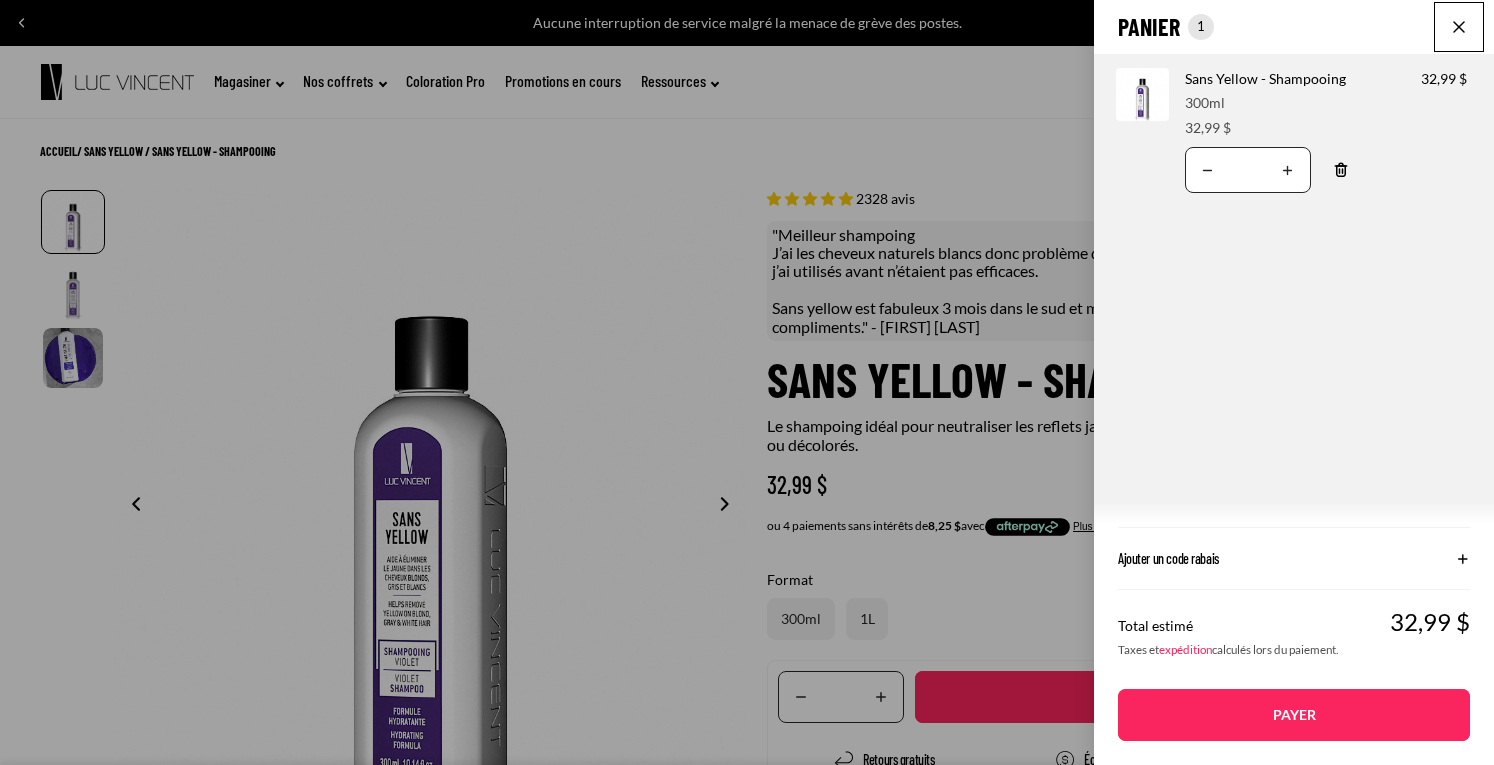 click on "expédition" 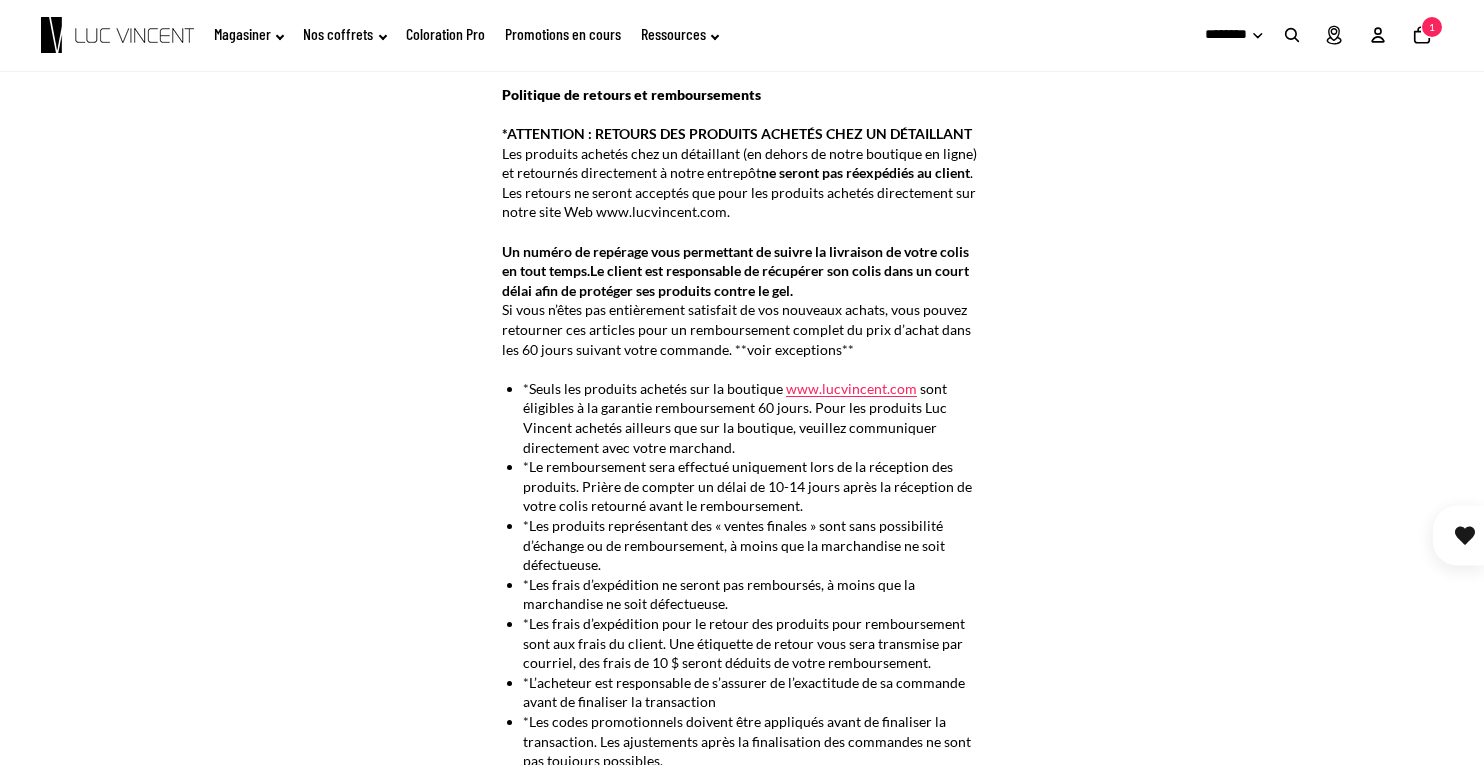 scroll, scrollTop: 0, scrollLeft: 0, axis: both 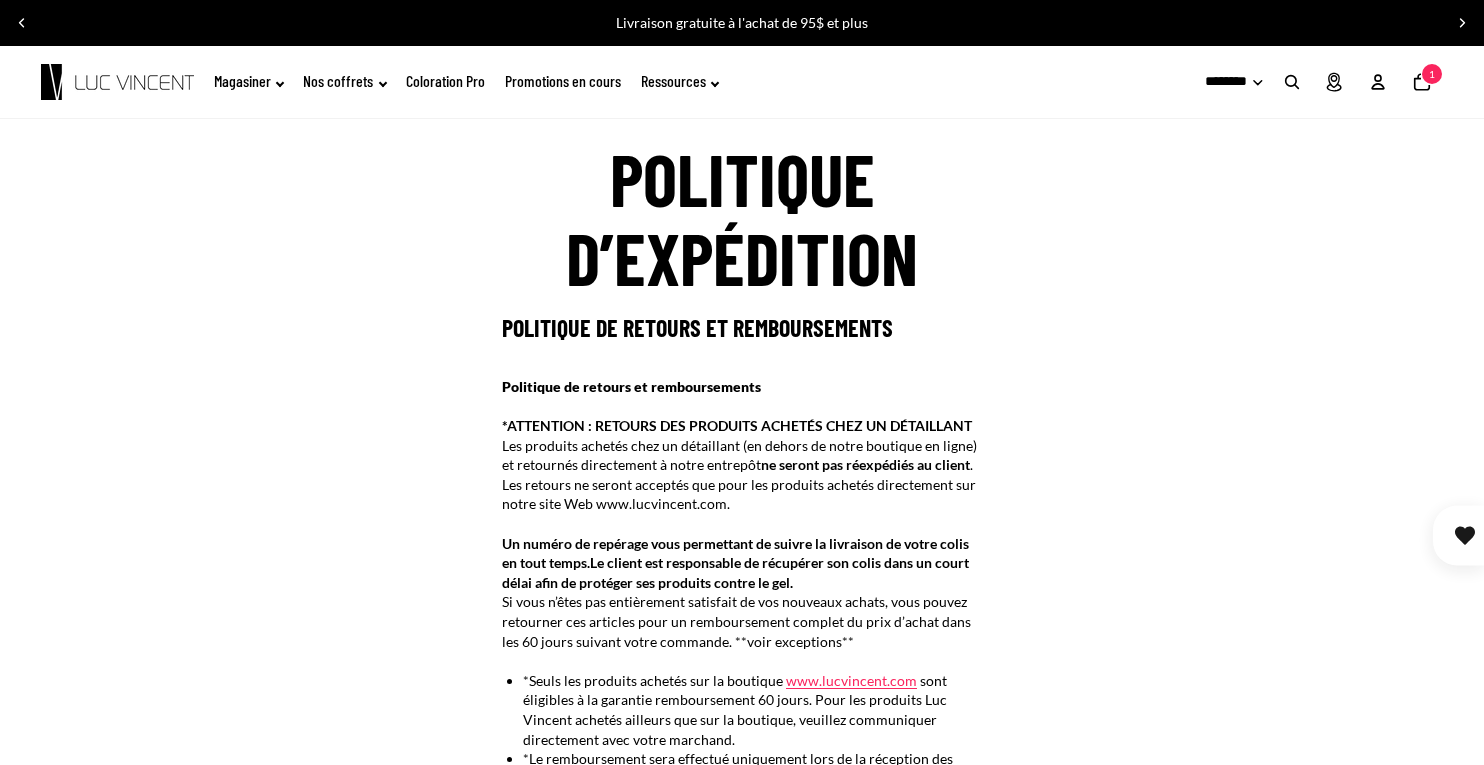 click 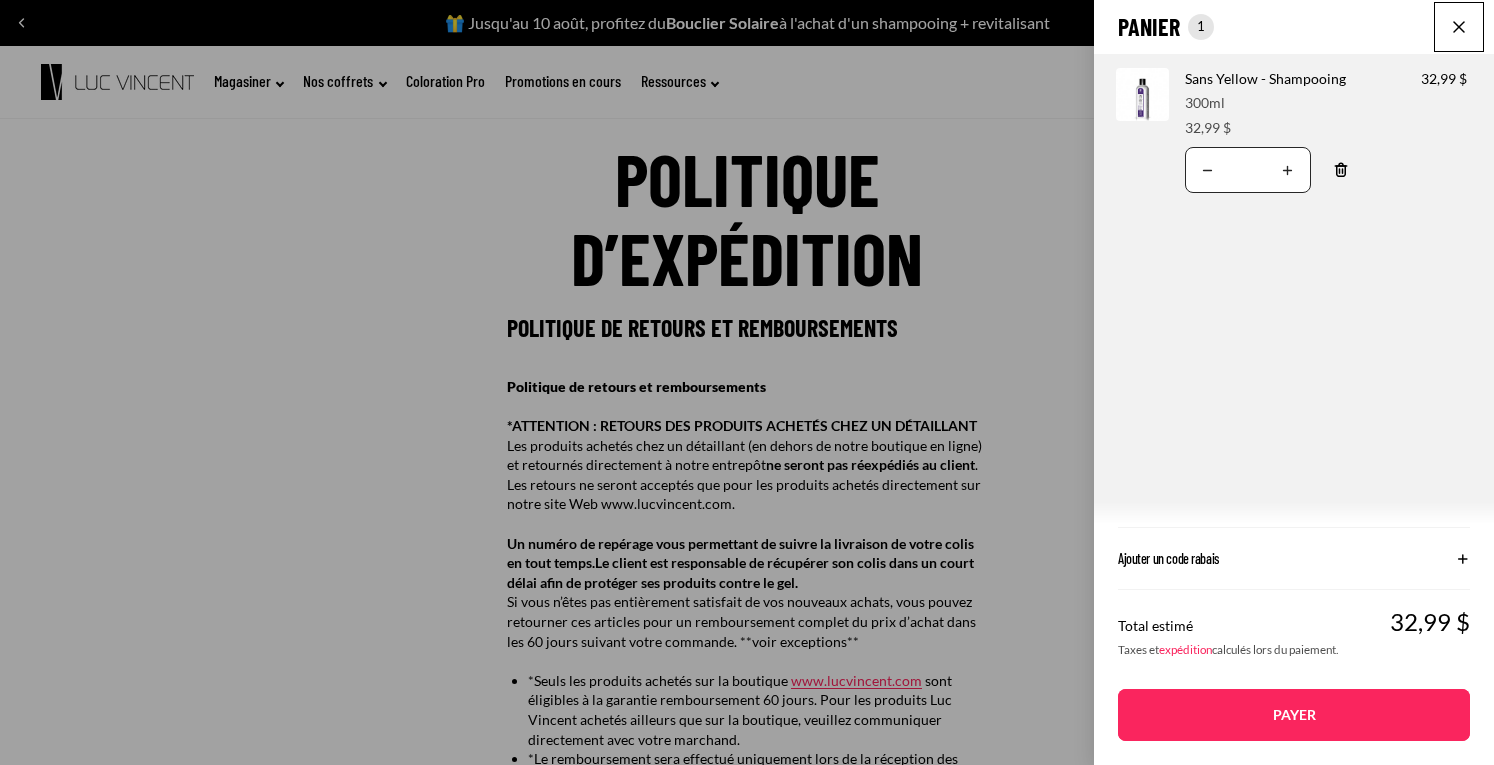 click on "Translation missing: fr.accessibility.decrease_quantity" at bounding box center (1208, 170) 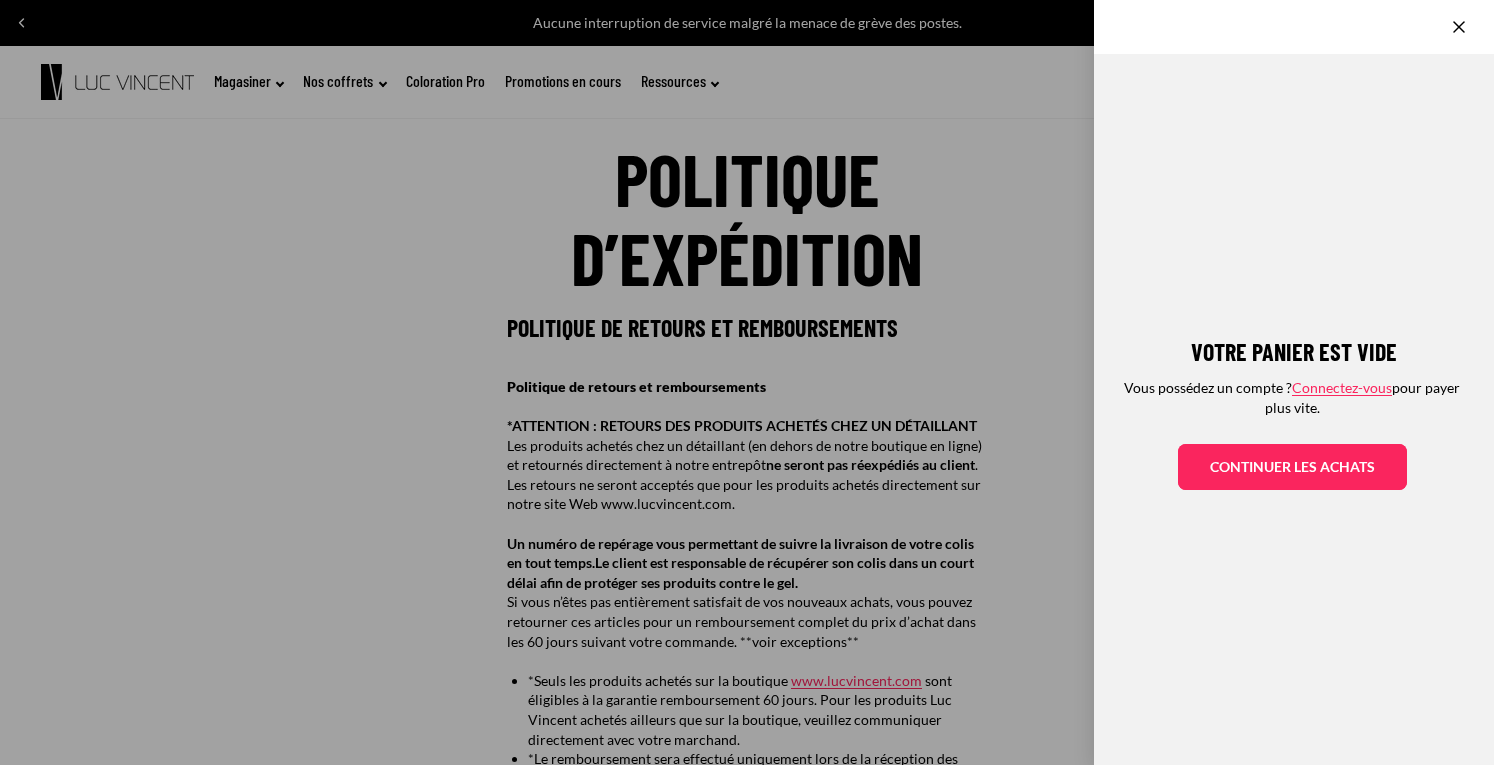 click 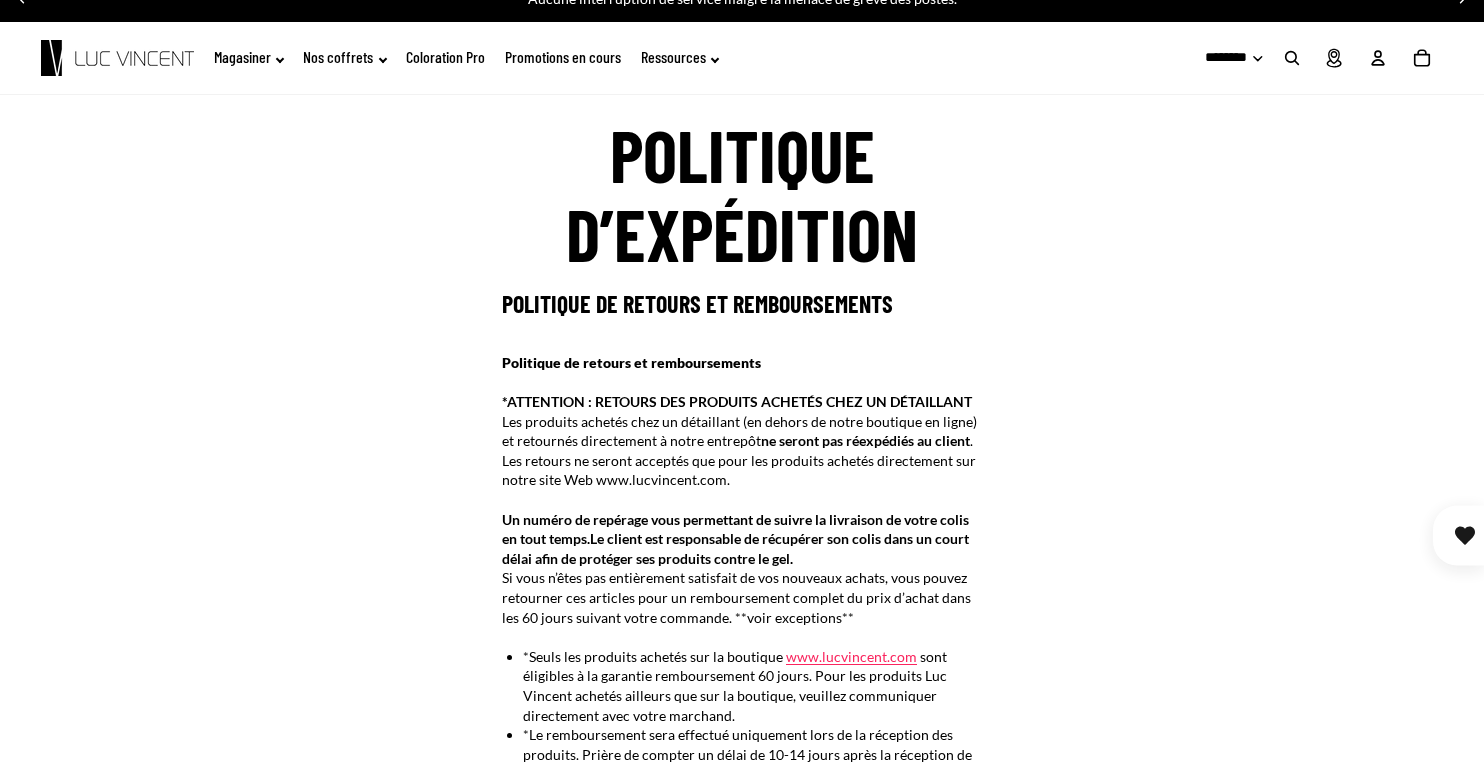 scroll, scrollTop: 0, scrollLeft: 0, axis: both 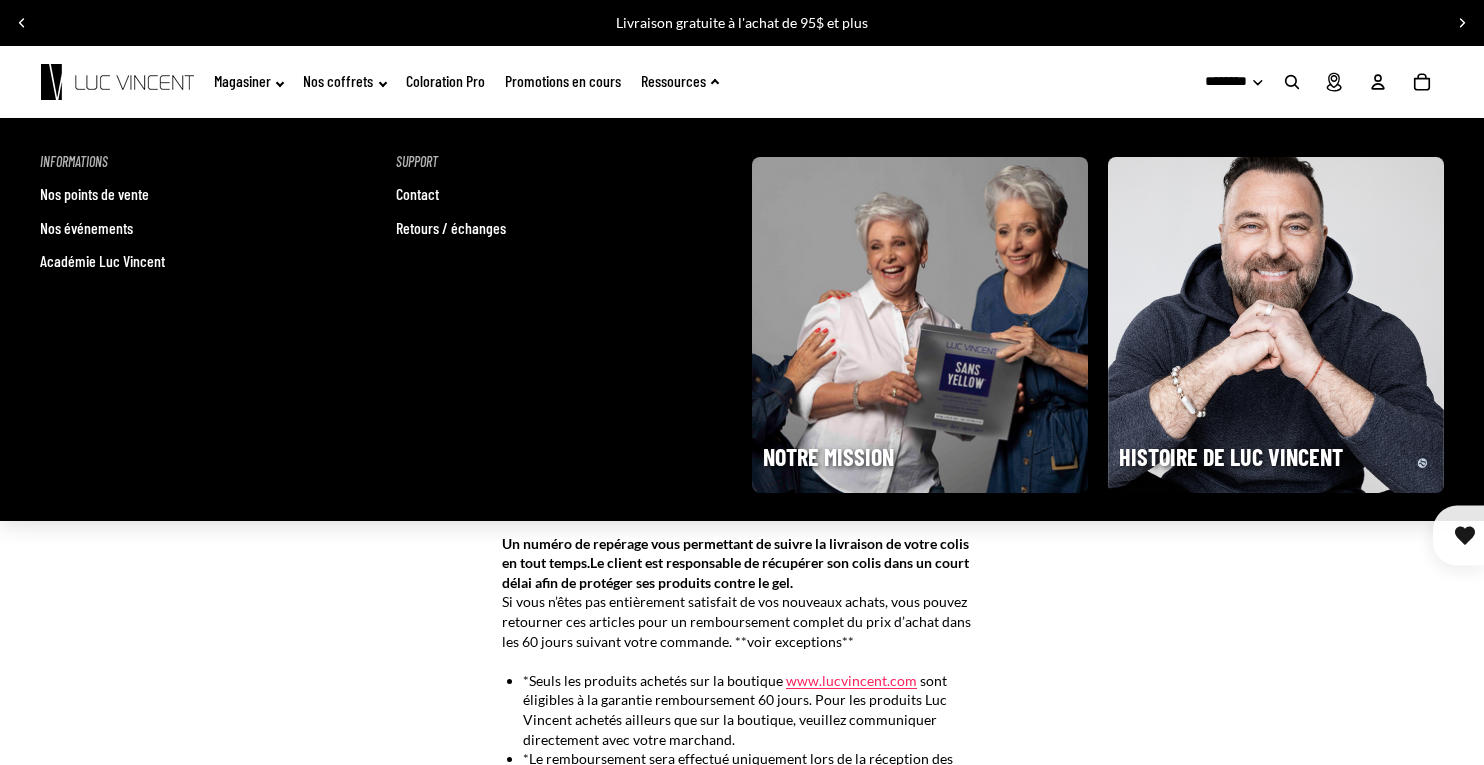 click on "Contact" at bounding box center (417, 194) 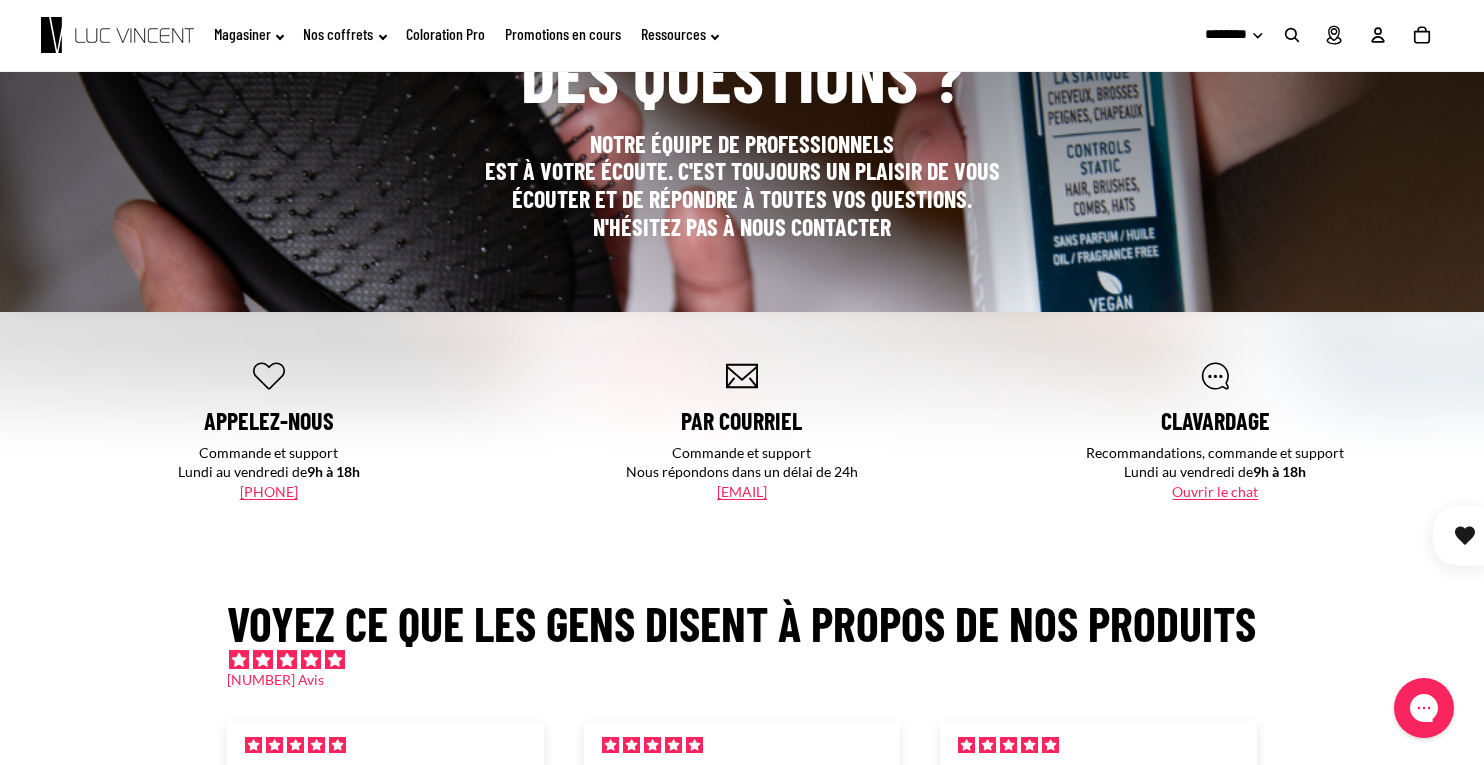 scroll, scrollTop: 0, scrollLeft: 0, axis: both 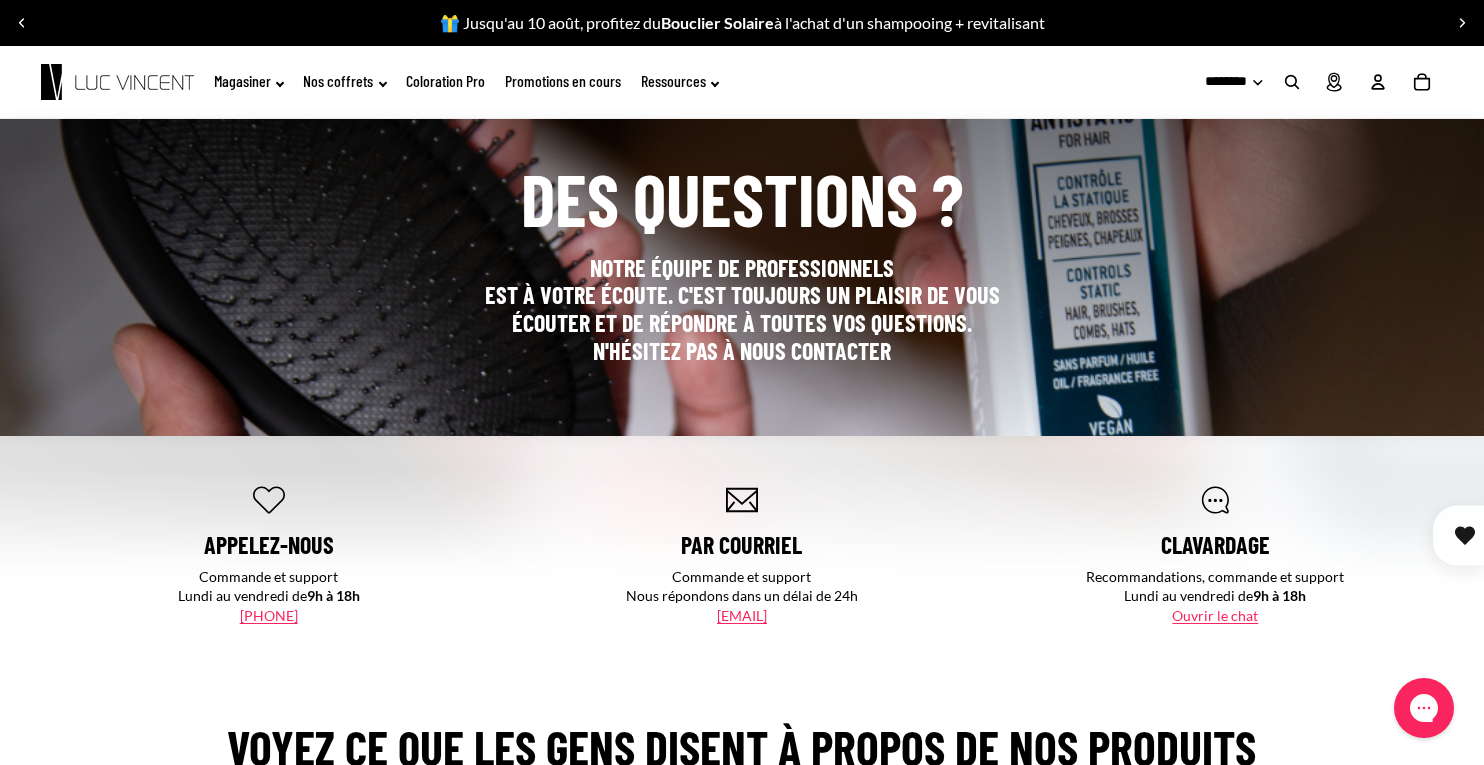 click on "Promotions en cours" 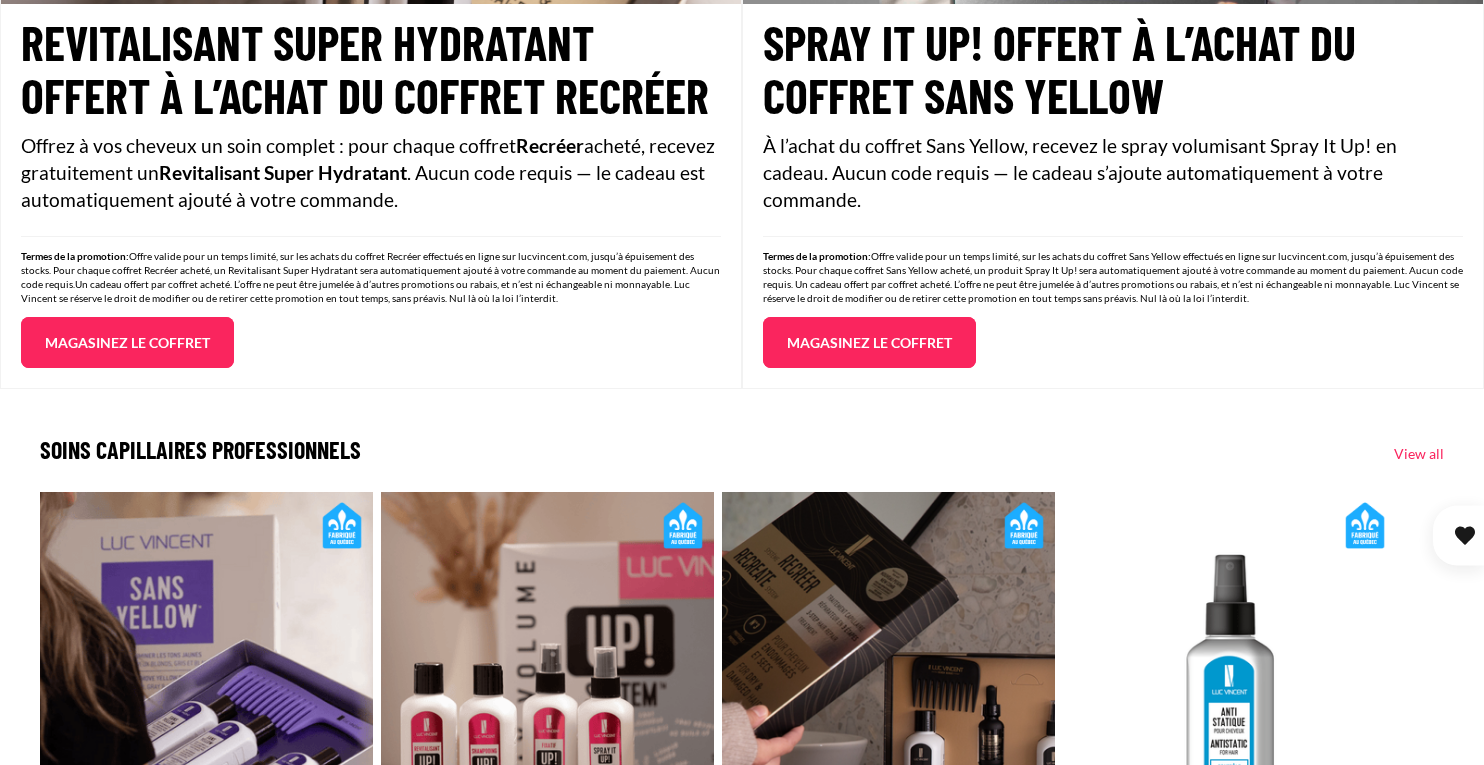 scroll, scrollTop: 2909, scrollLeft: 0, axis: vertical 